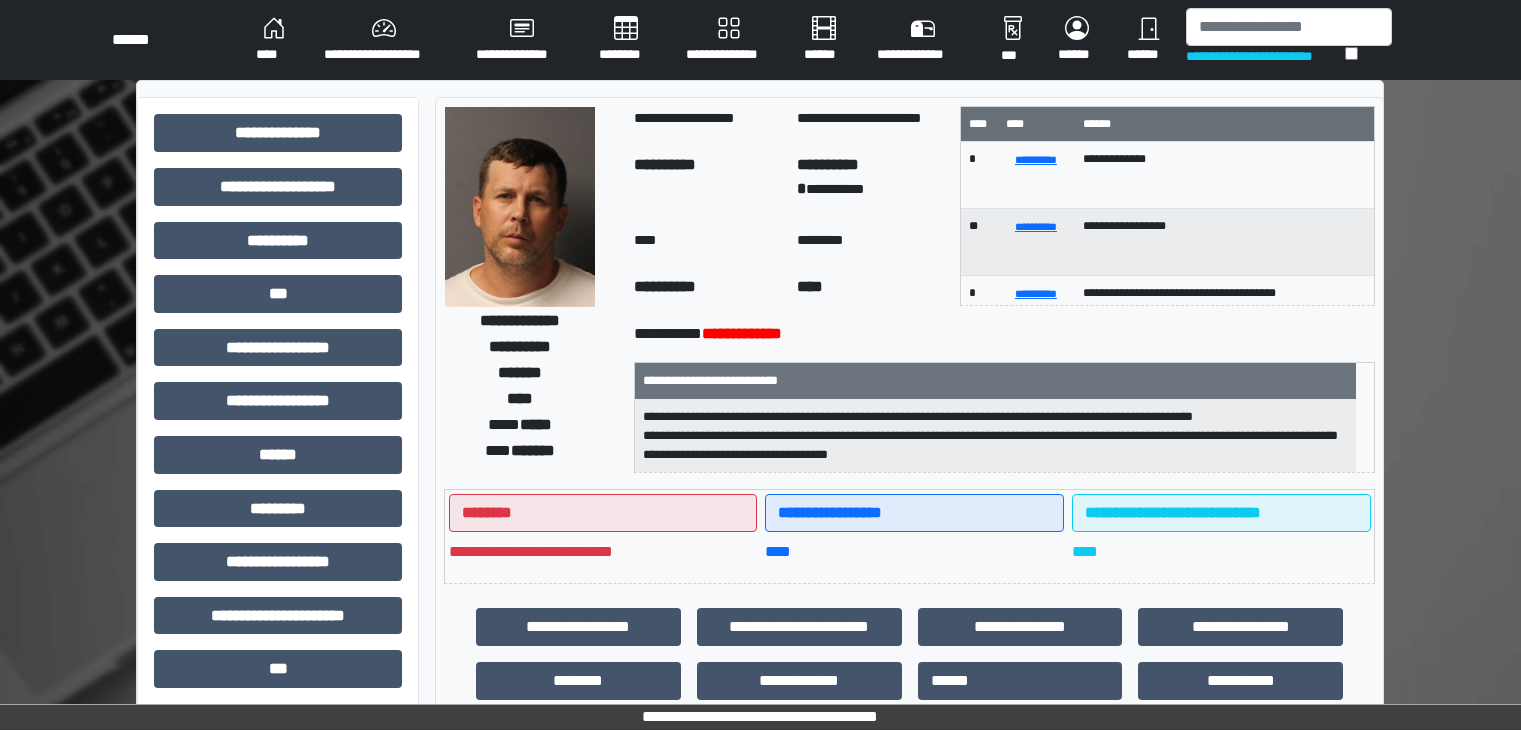 scroll, scrollTop: 0, scrollLeft: 0, axis: both 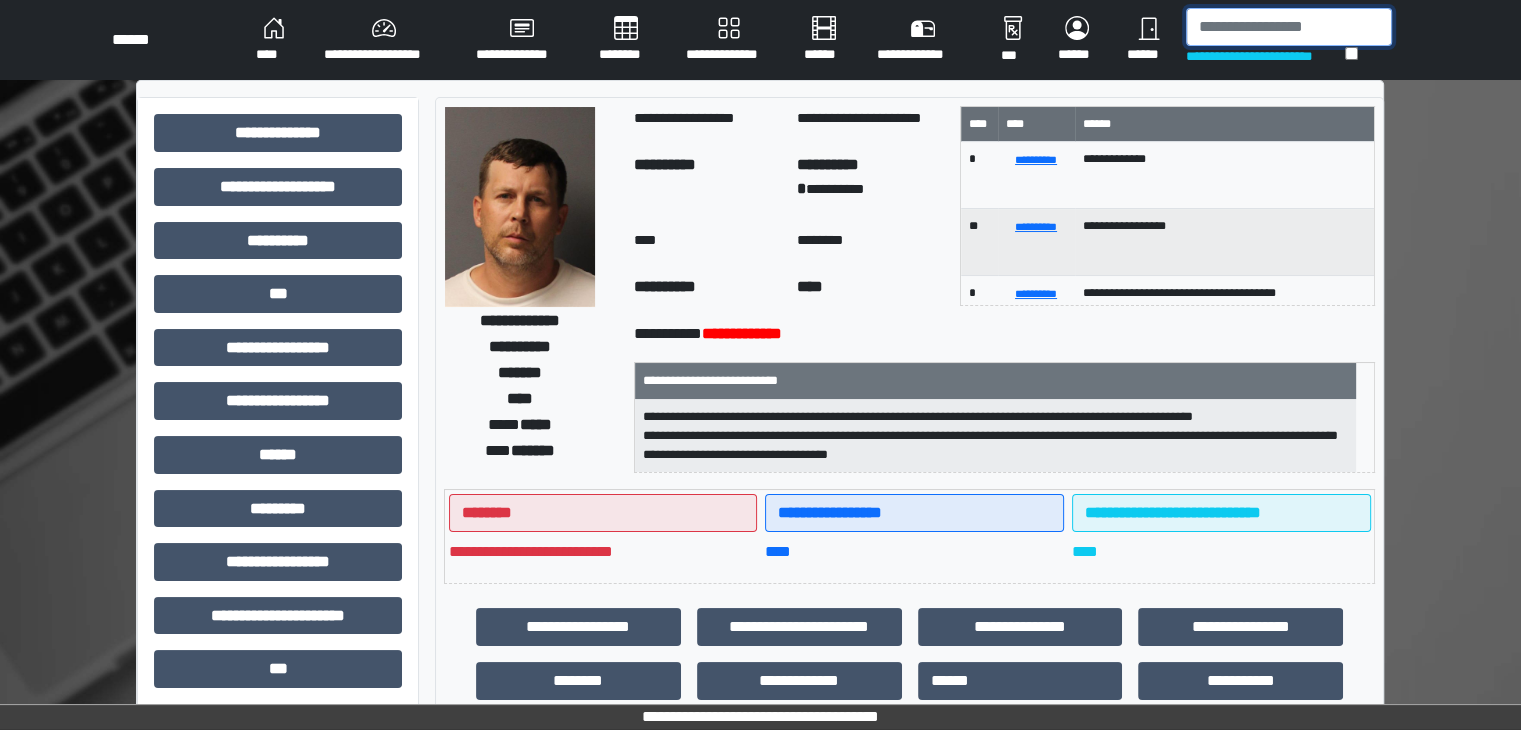 click at bounding box center [1289, 27] 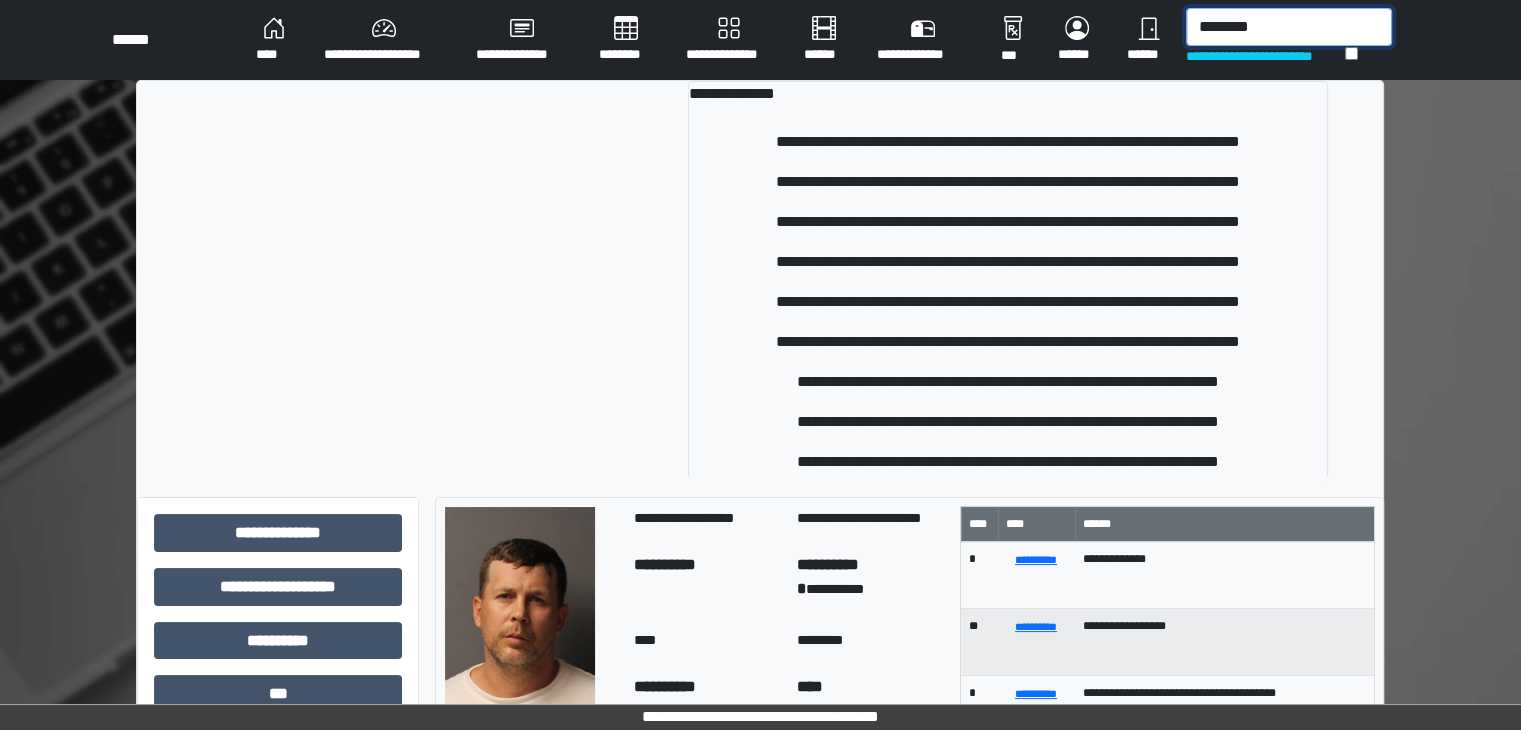 type on "********" 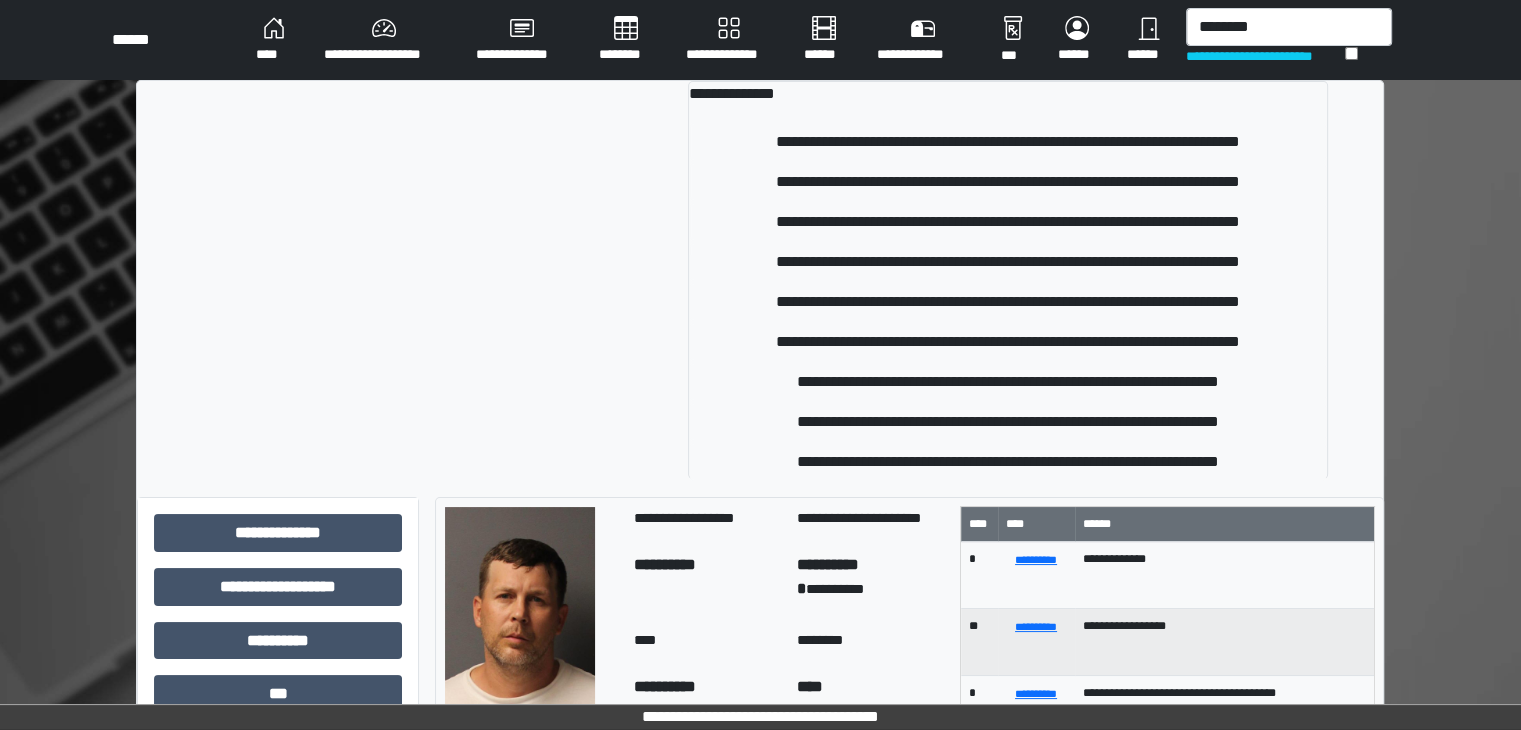 click on "**********" at bounding box center (1008, 422) 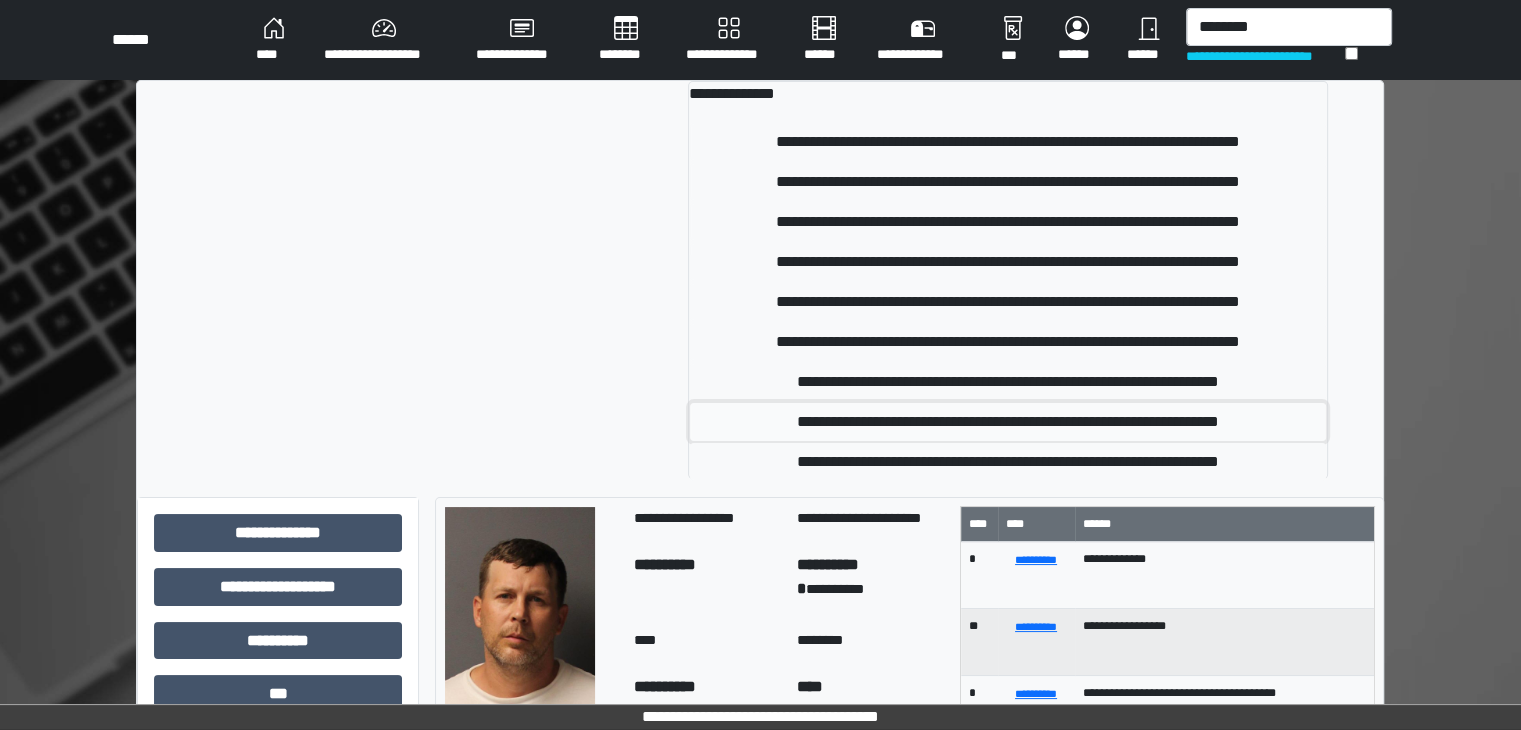 click on "**********" at bounding box center [1008, 422] 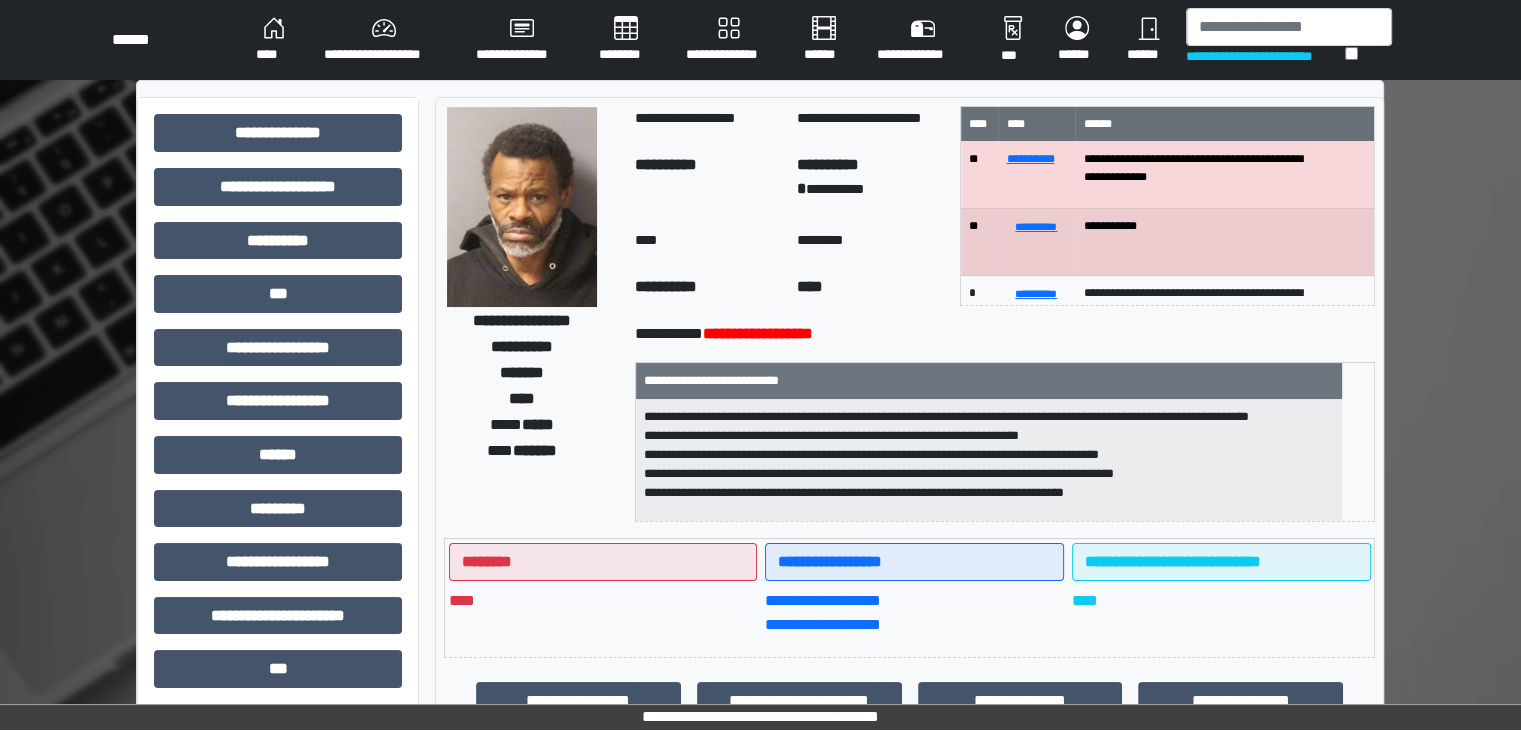scroll, scrollTop: 6, scrollLeft: 0, axis: vertical 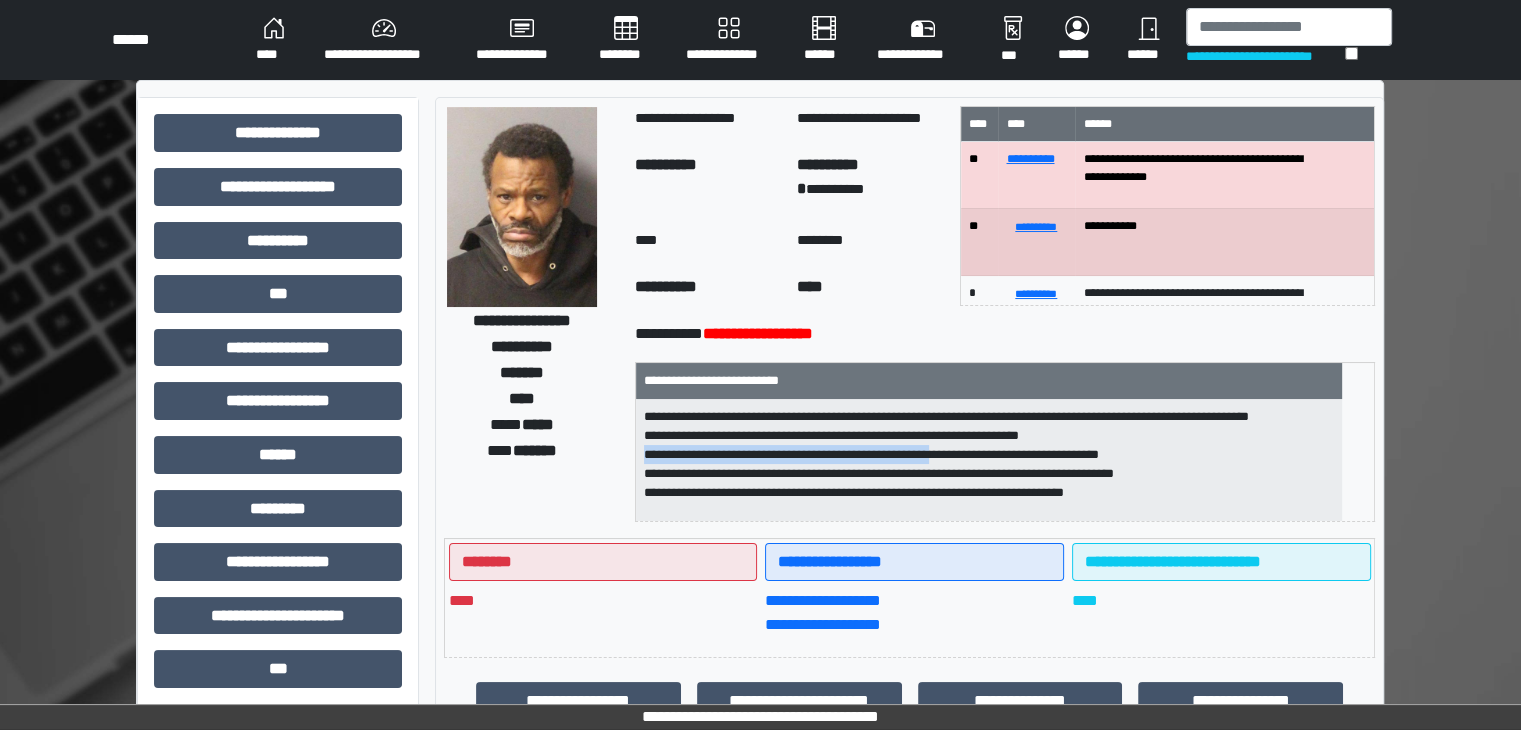 drag, startPoint x: 982, startPoint y: 463, endPoint x: 652, endPoint y: 468, distance: 330.03787 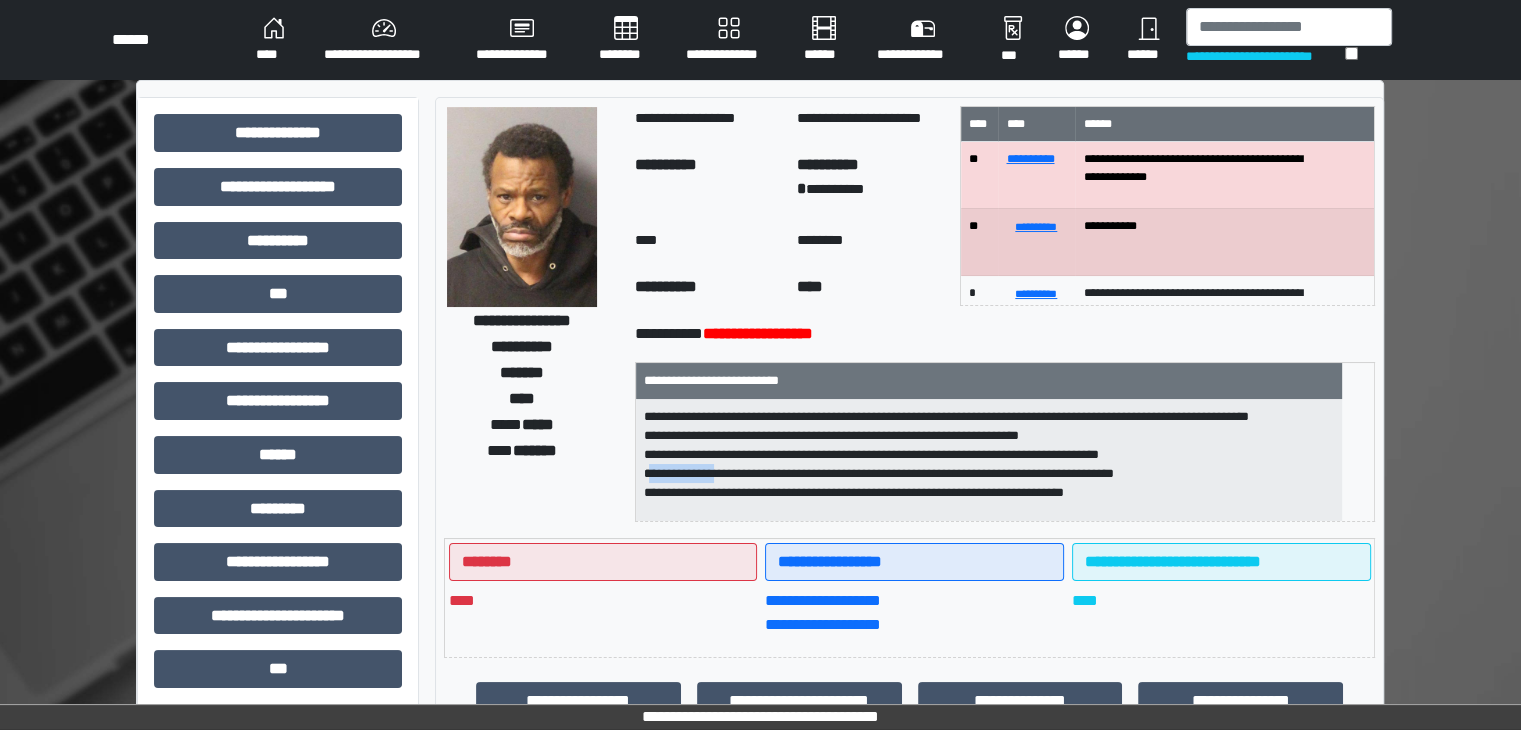 drag, startPoint x: 712, startPoint y: 485, endPoint x: 665, endPoint y: 485, distance: 47 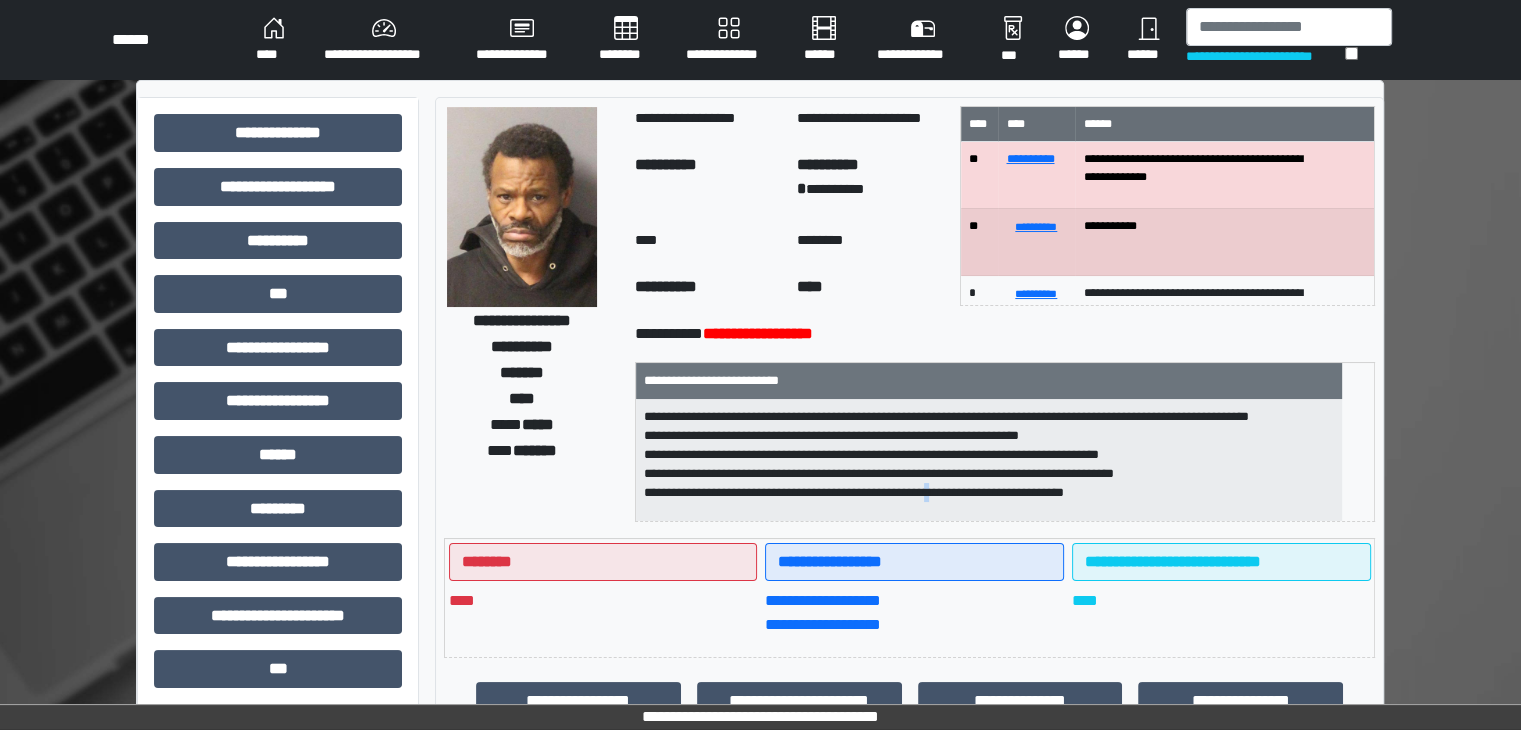 click on "**********" at bounding box center (989, 461) 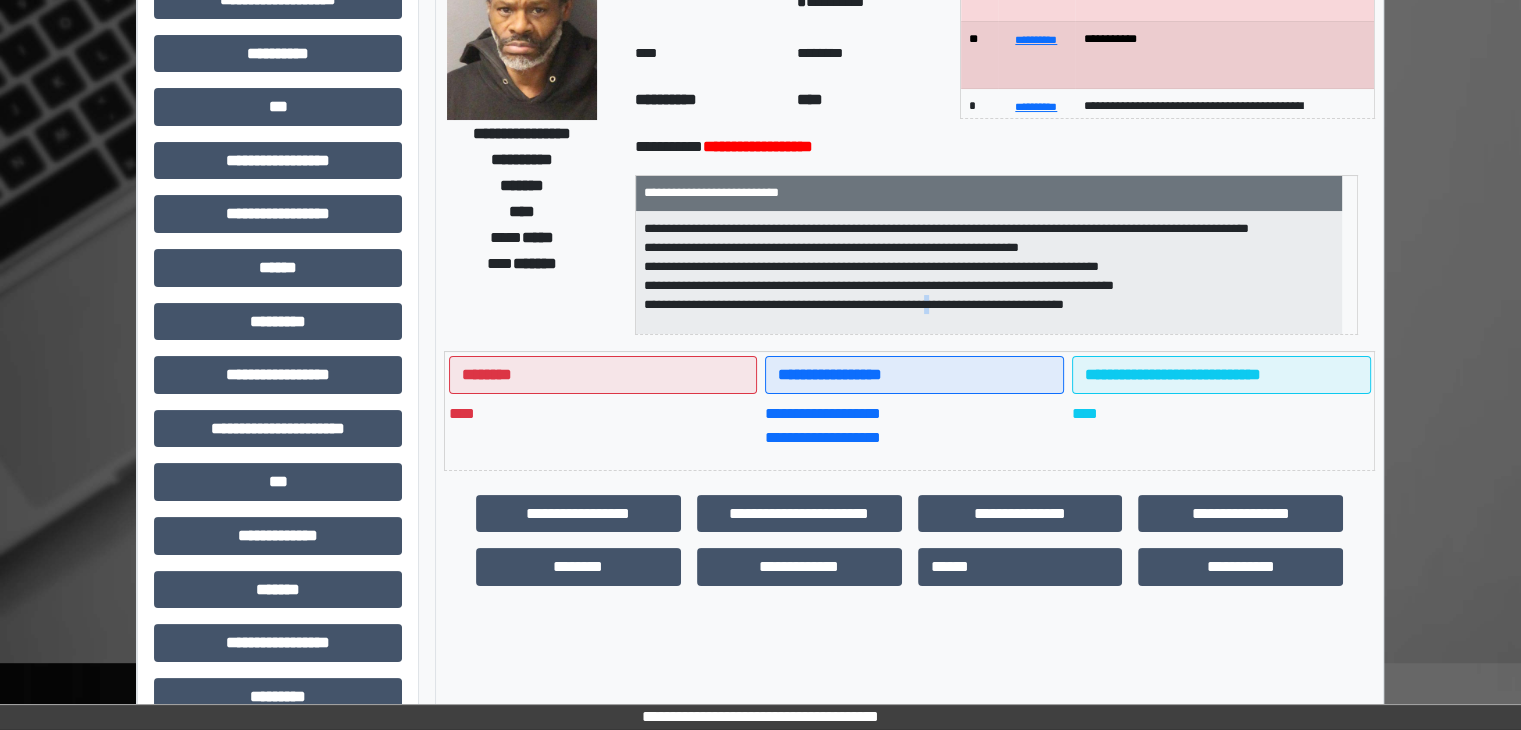 scroll, scrollTop: 0, scrollLeft: 0, axis: both 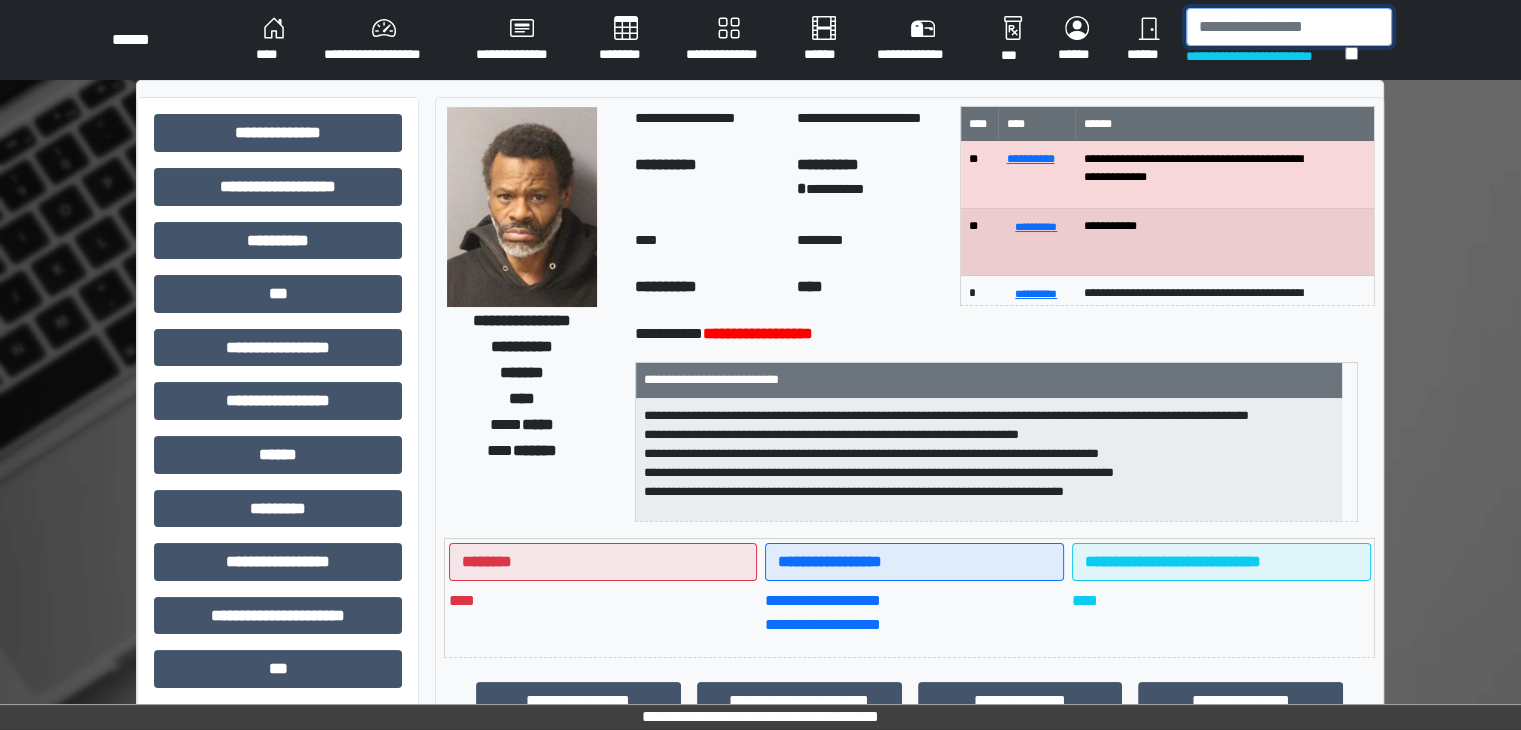 click at bounding box center [1289, 27] 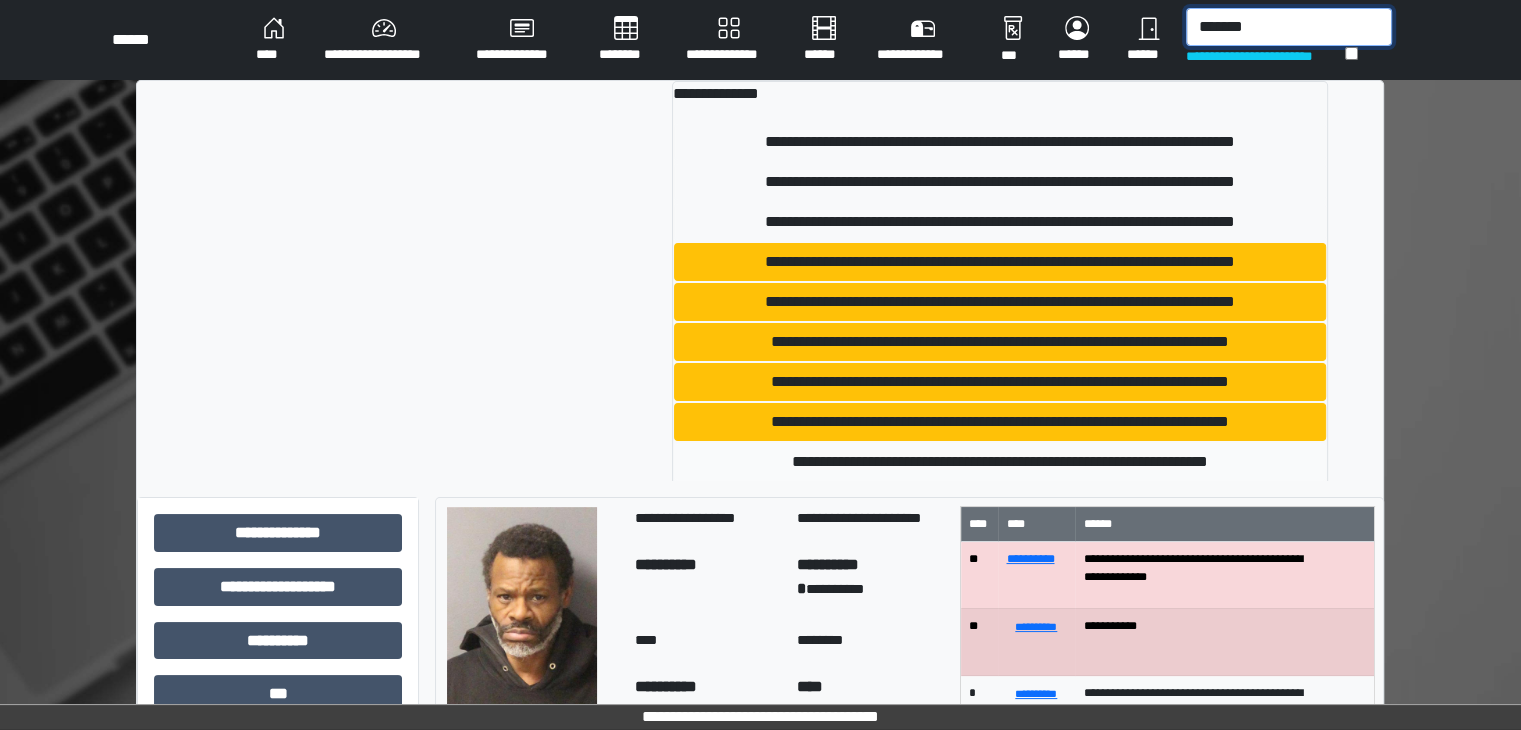 type on "*******" 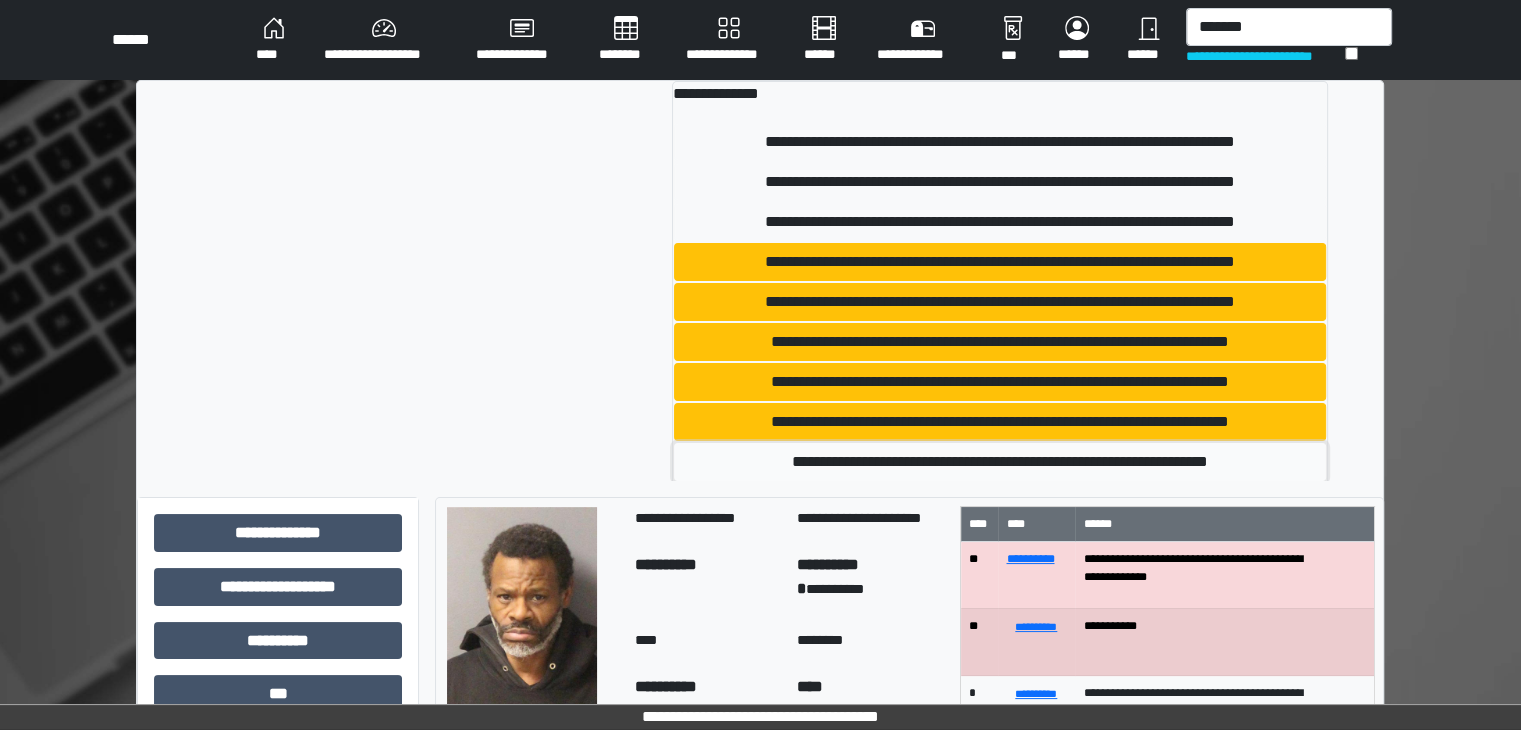 click on "**********" at bounding box center [1000, 462] 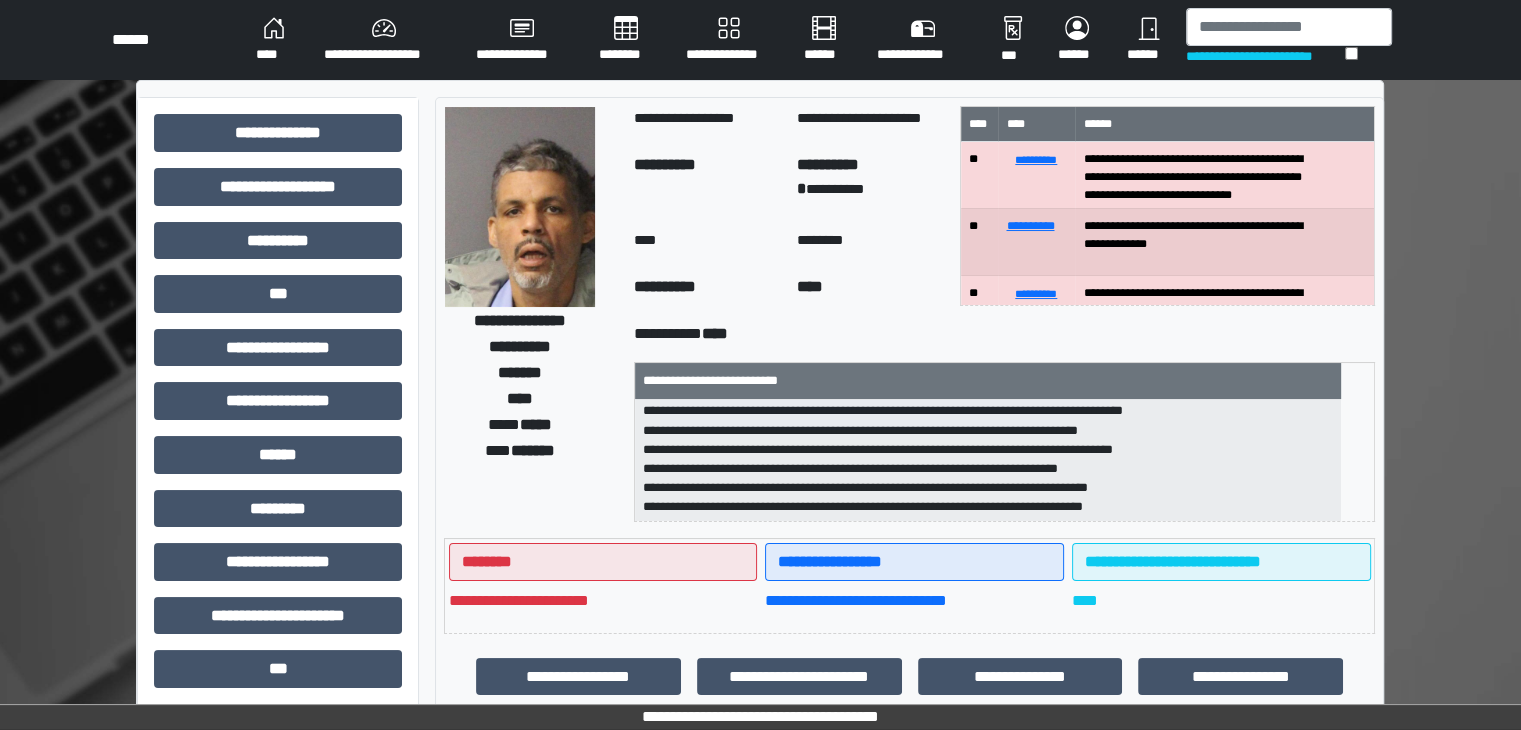 scroll, scrollTop: 83, scrollLeft: 0, axis: vertical 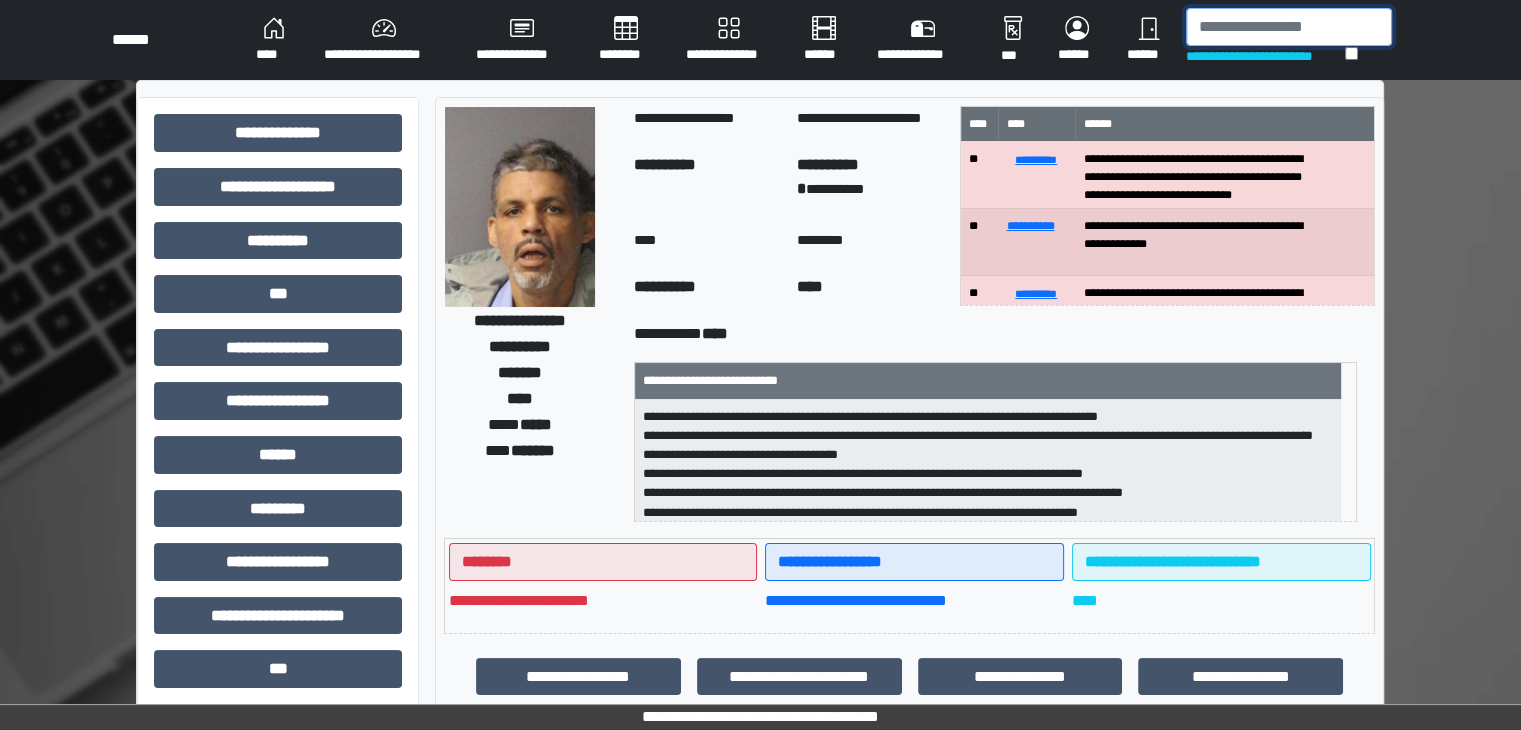 click at bounding box center [1289, 27] 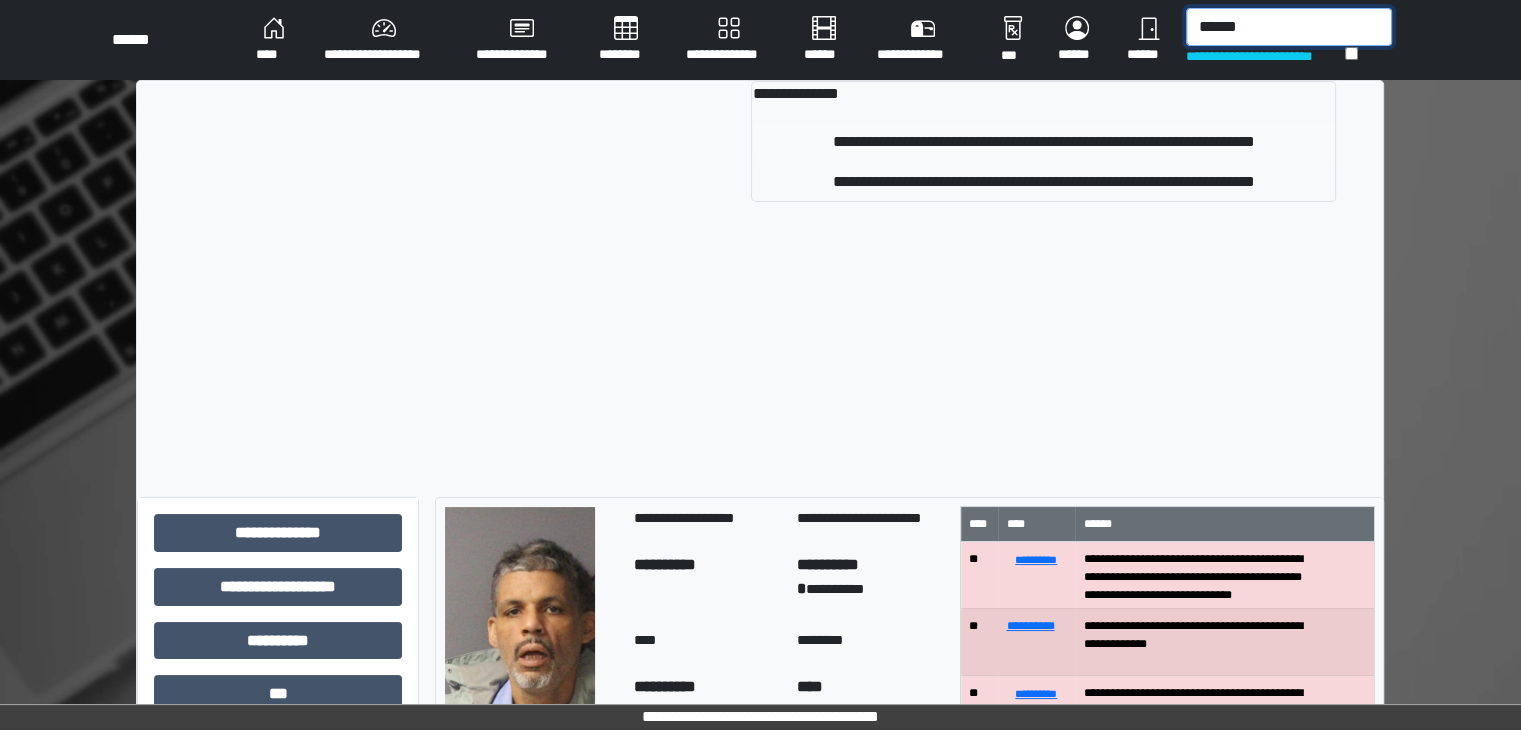 type on "******" 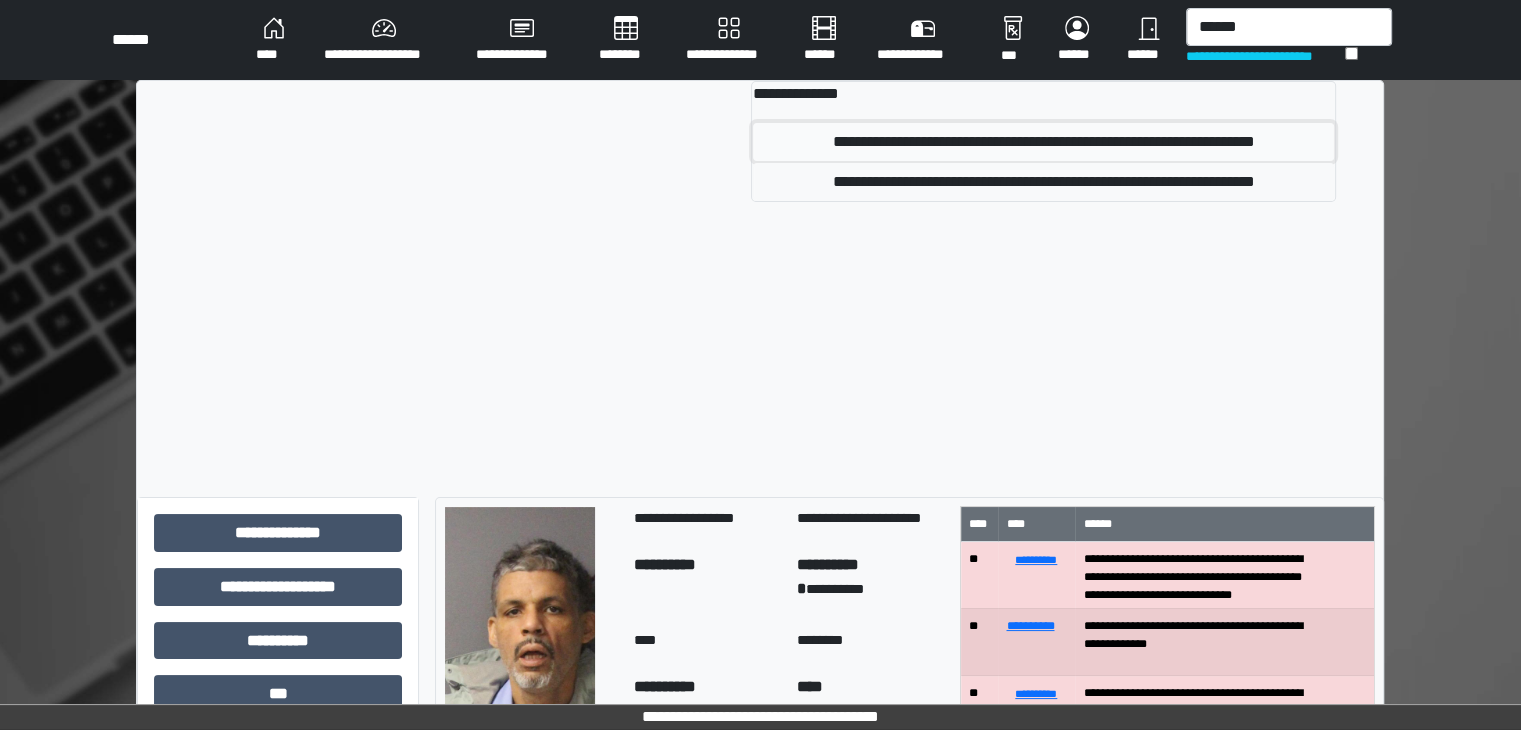 click on "**********" at bounding box center (1043, 142) 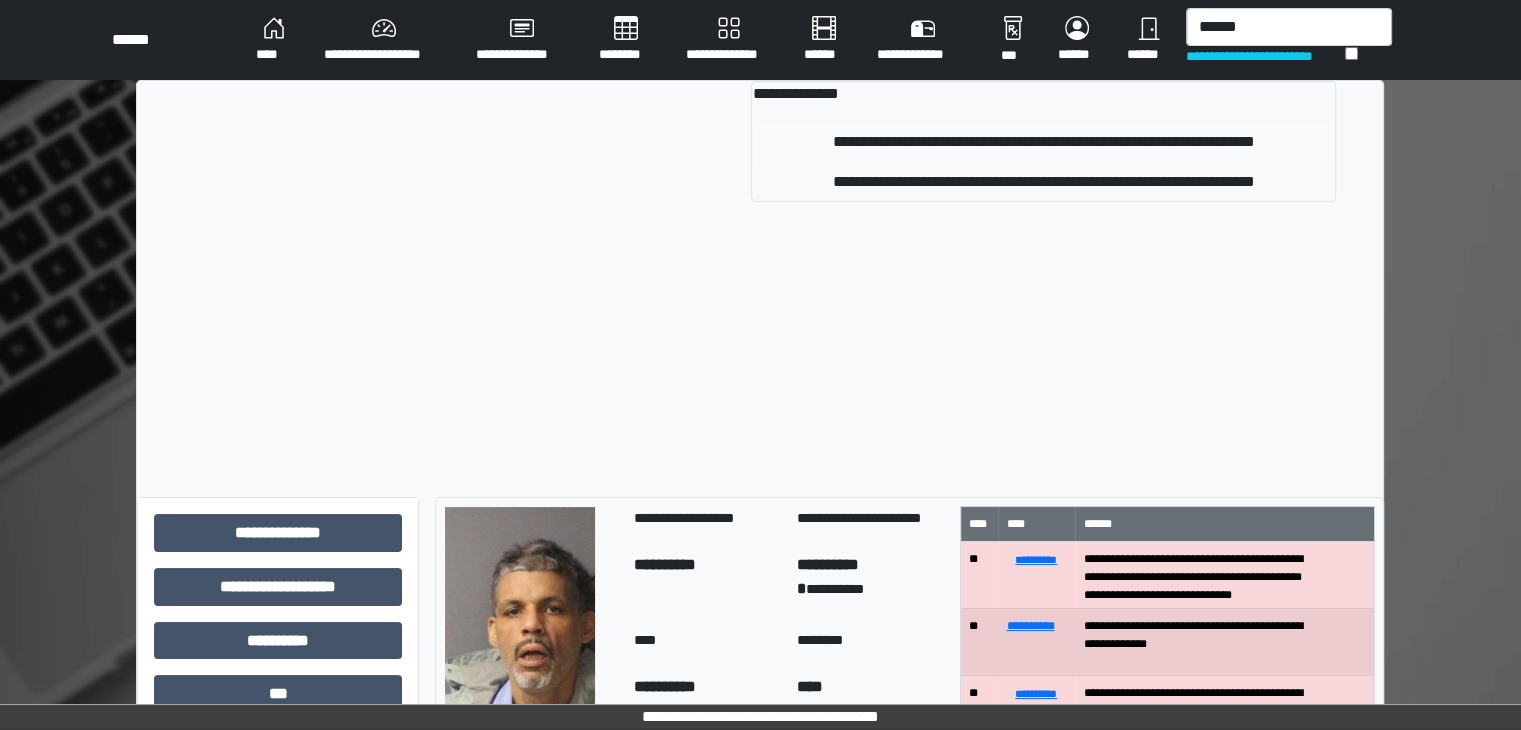 type 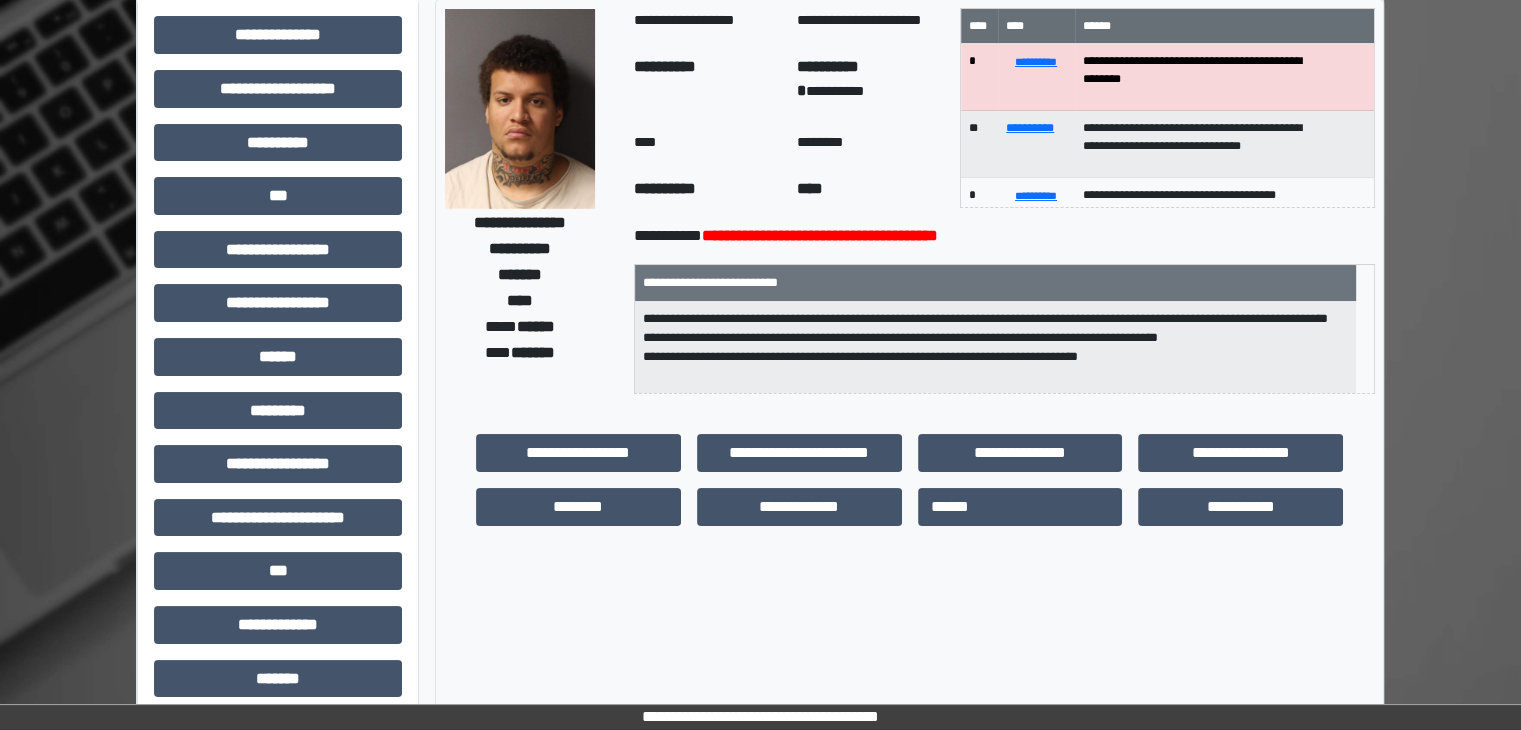 scroll, scrollTop: 100, scrollLeft: 0, axis: vertical 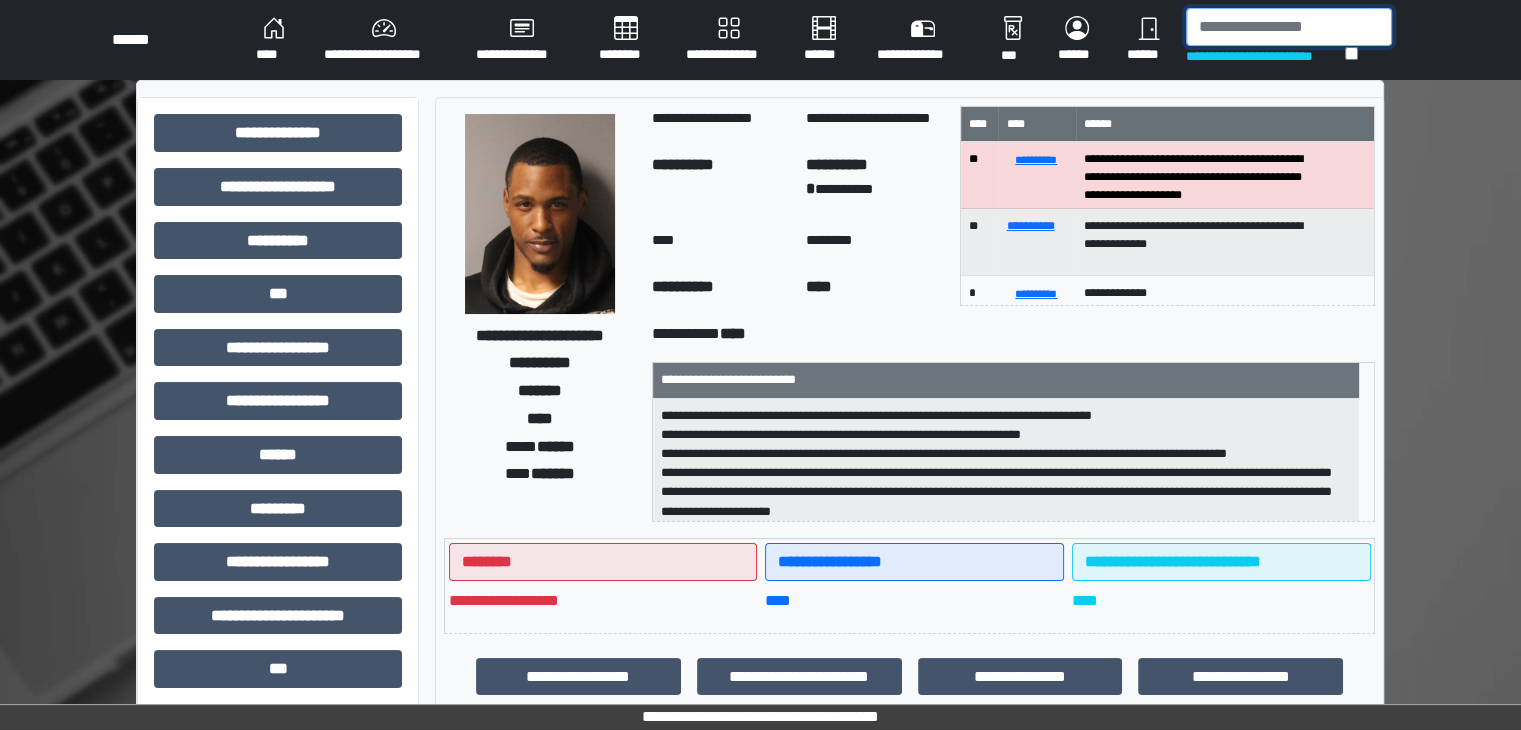 click at bounding box center [1289, 27] 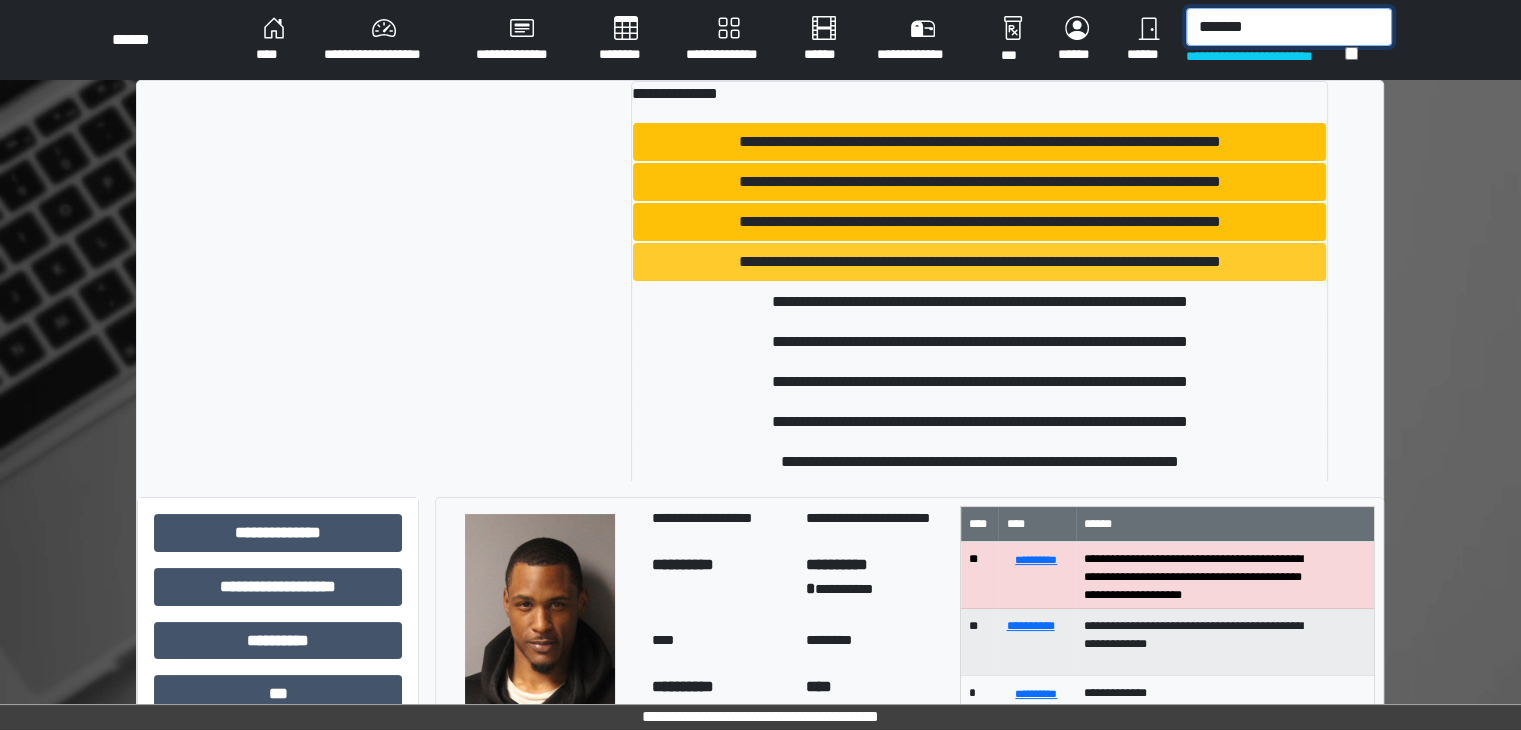 type on "*******" 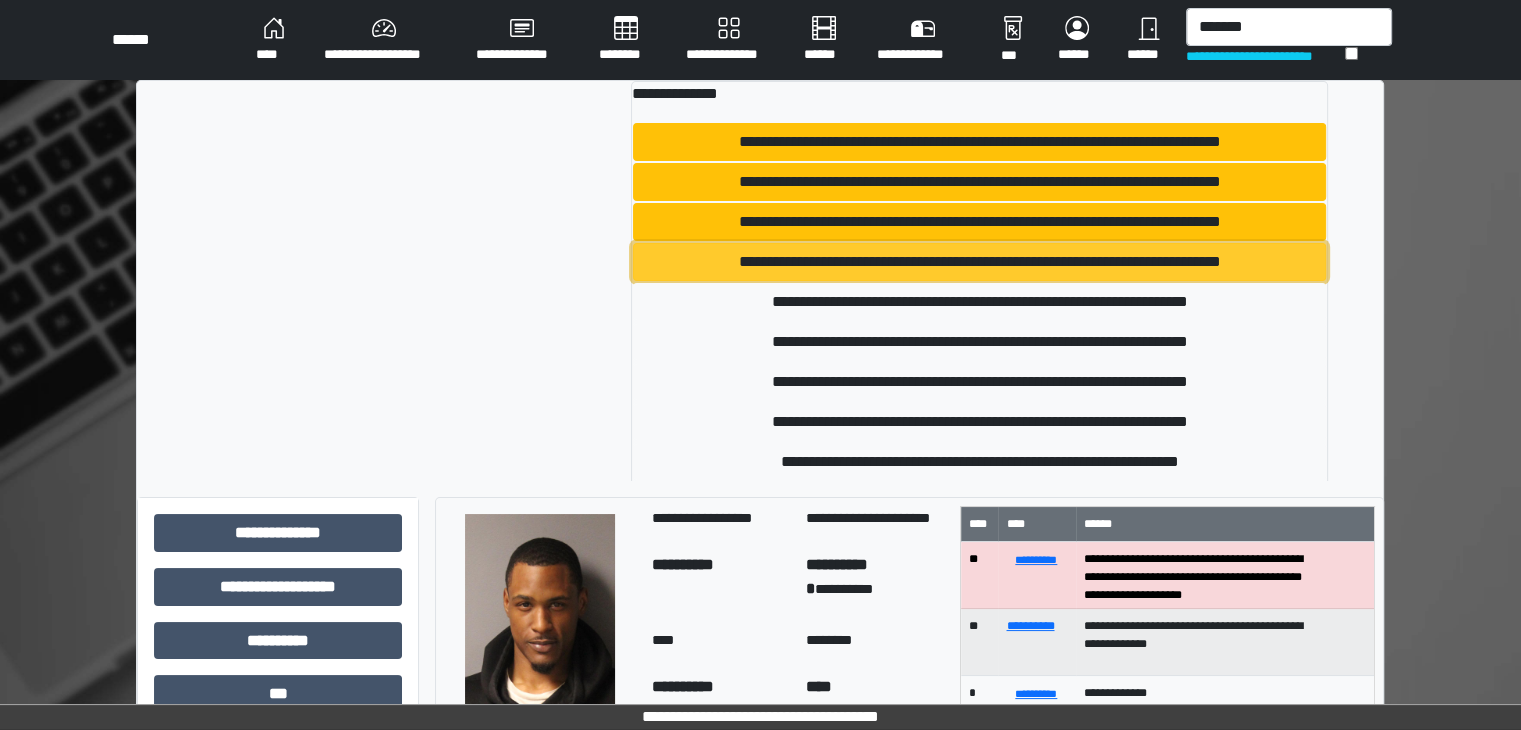 click on "**********" at bounding box center [979, 262] 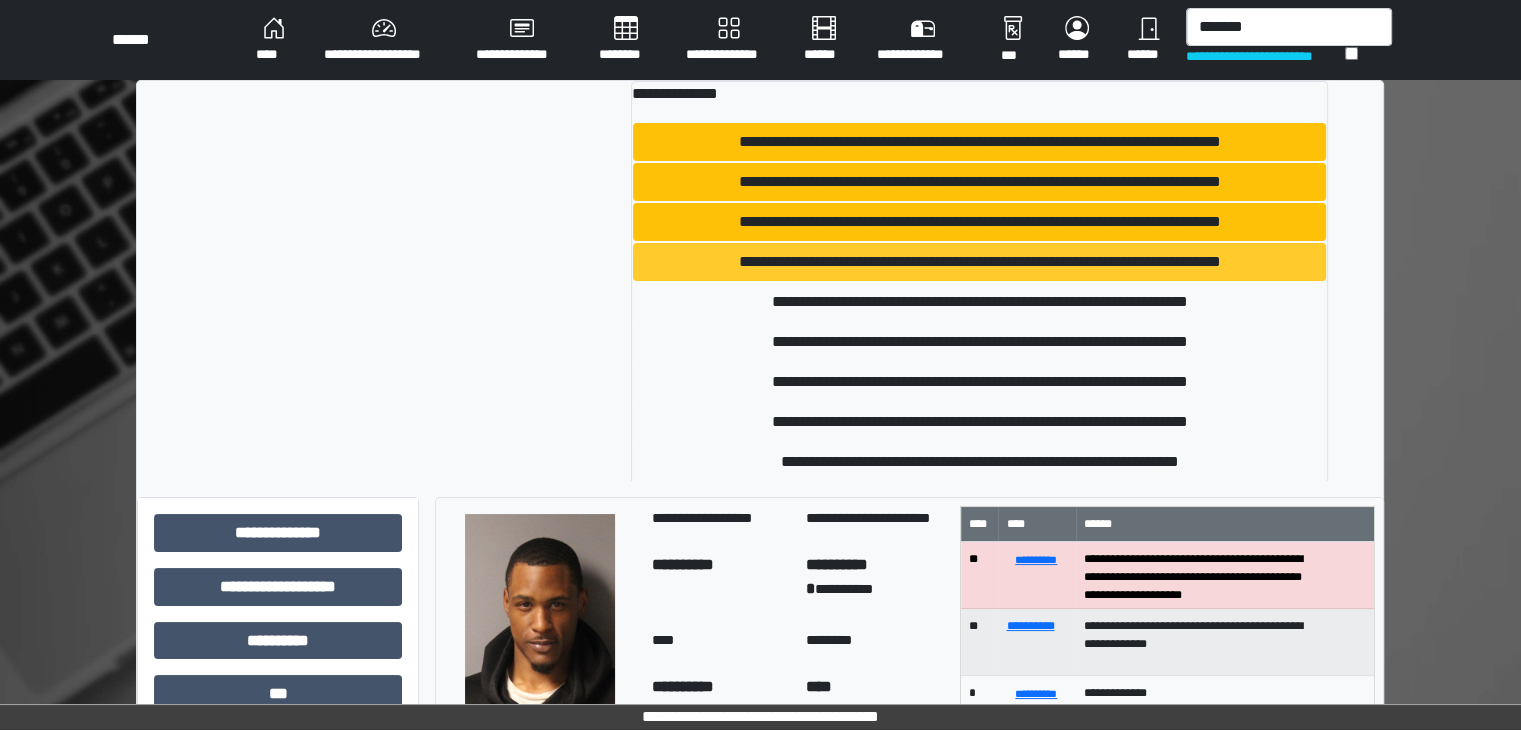 type 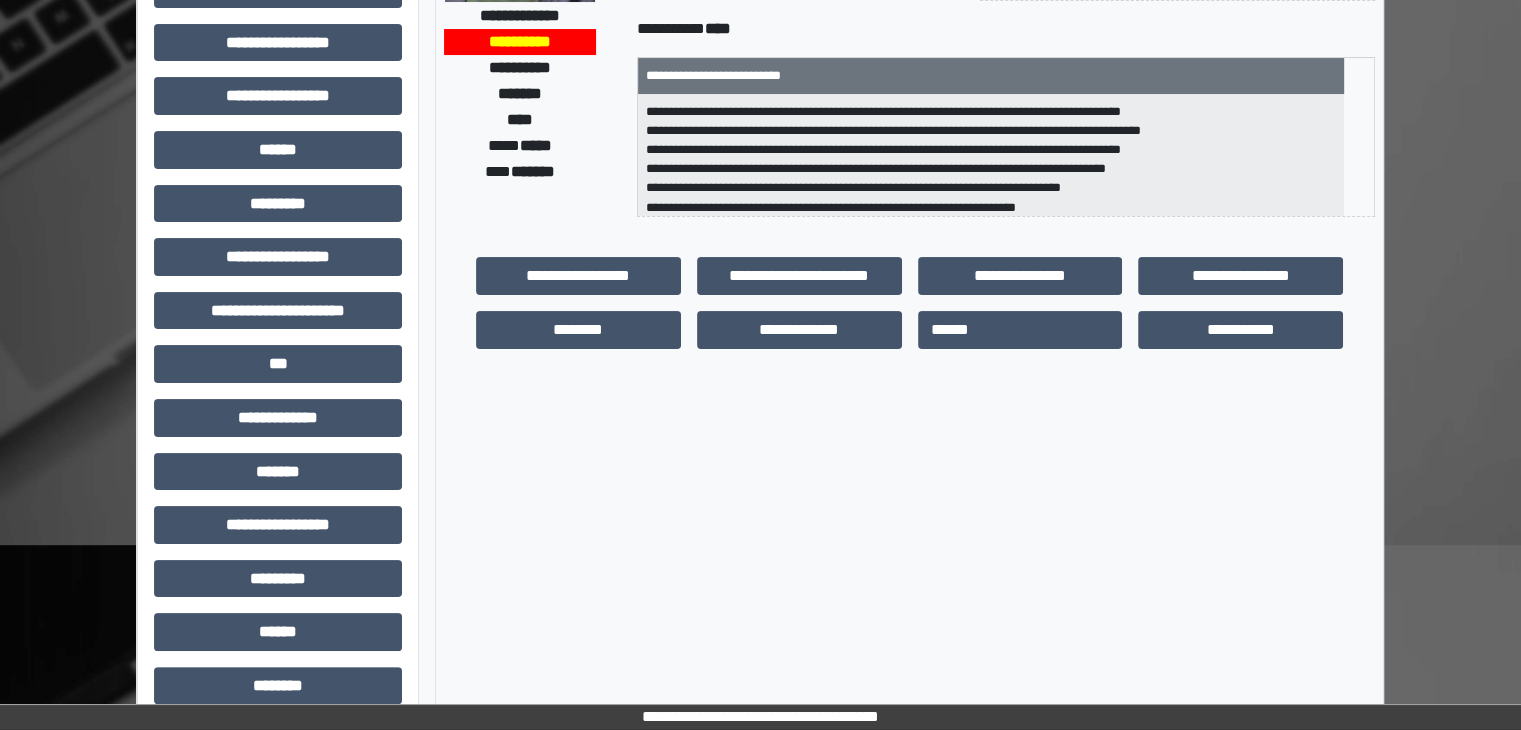 scroll, scrollTop: 436, scrollLeft: 0, axis: vertical 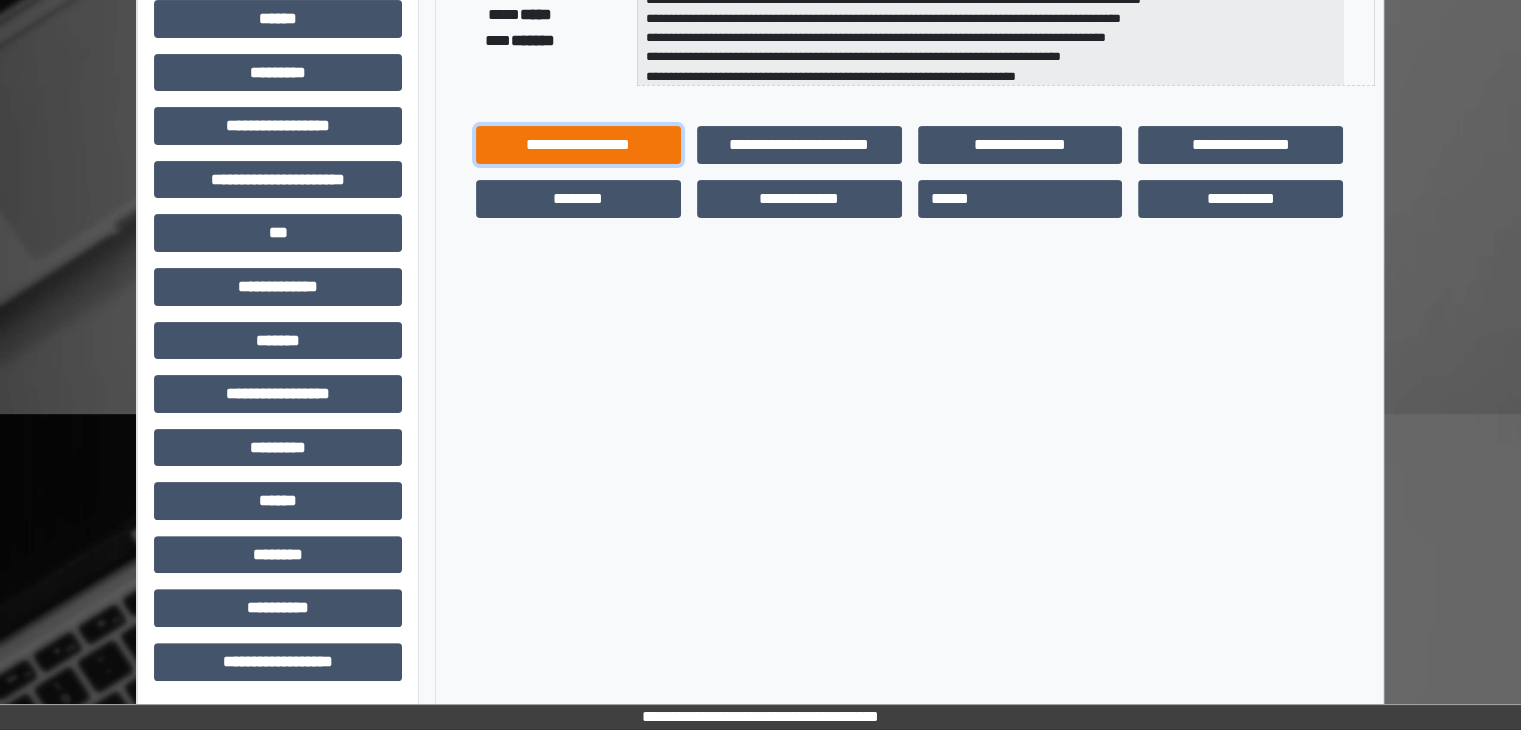 click on "**********" at bounding box center (578, 145) 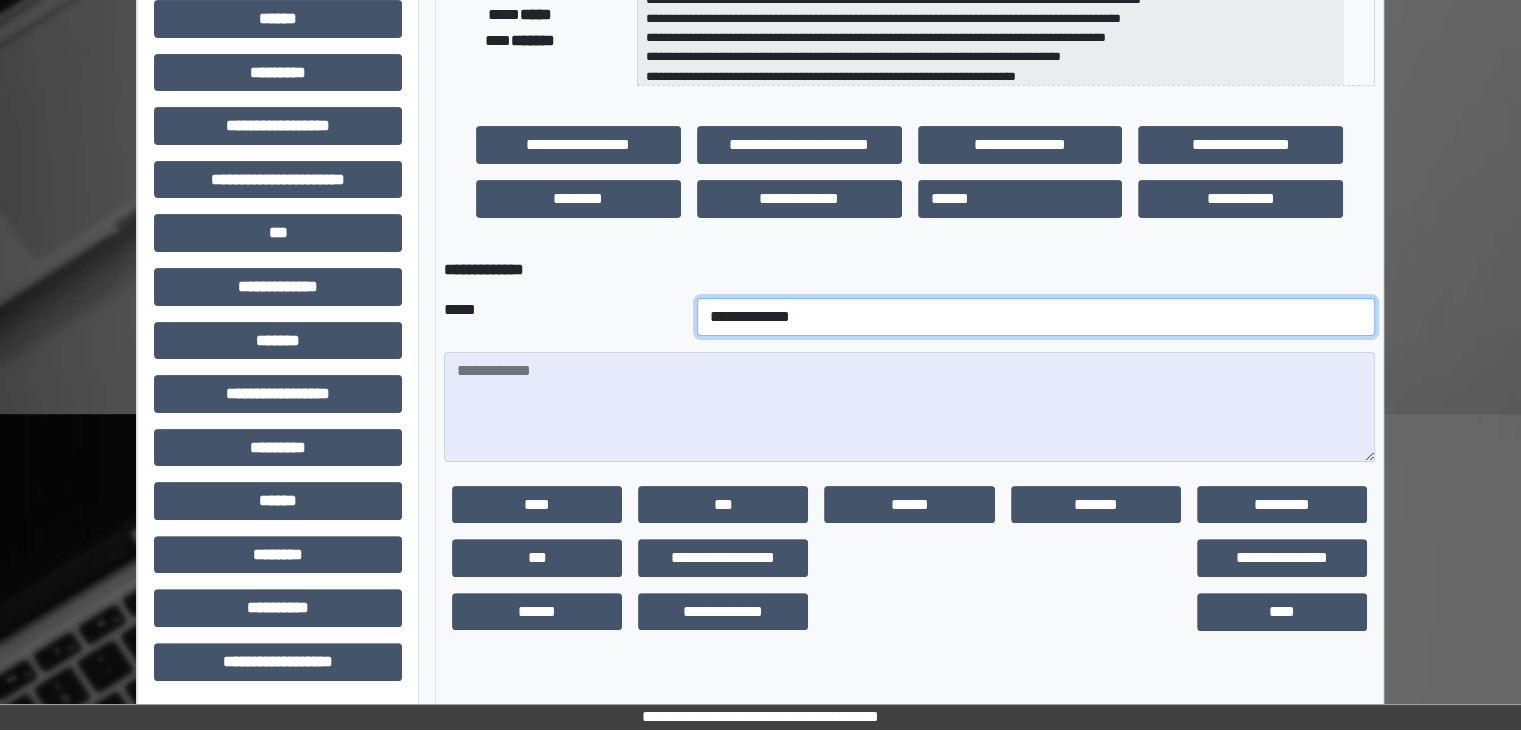 click on "**********" at bounding box center [1036, 317] 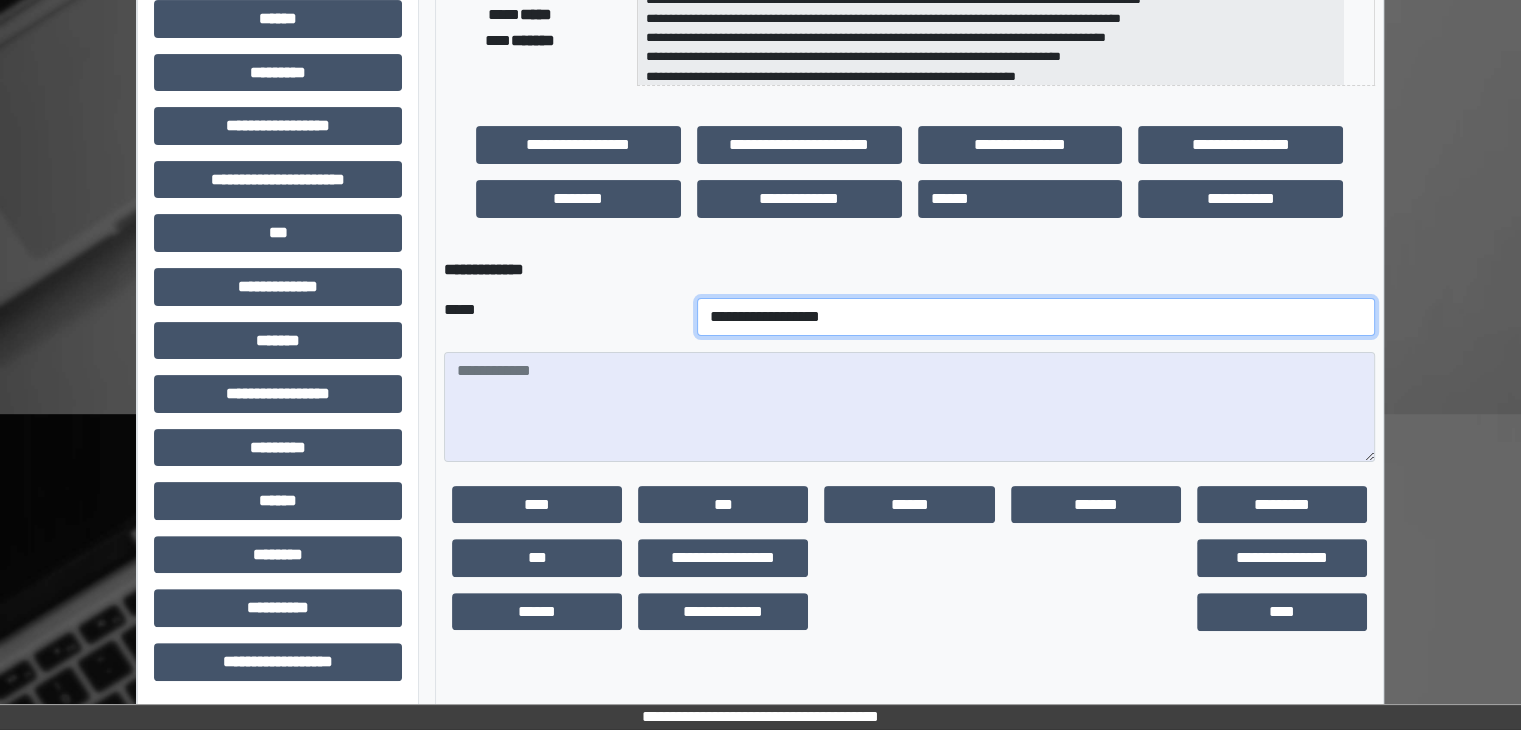 click on "**********" at bounding box center [1036, 317] 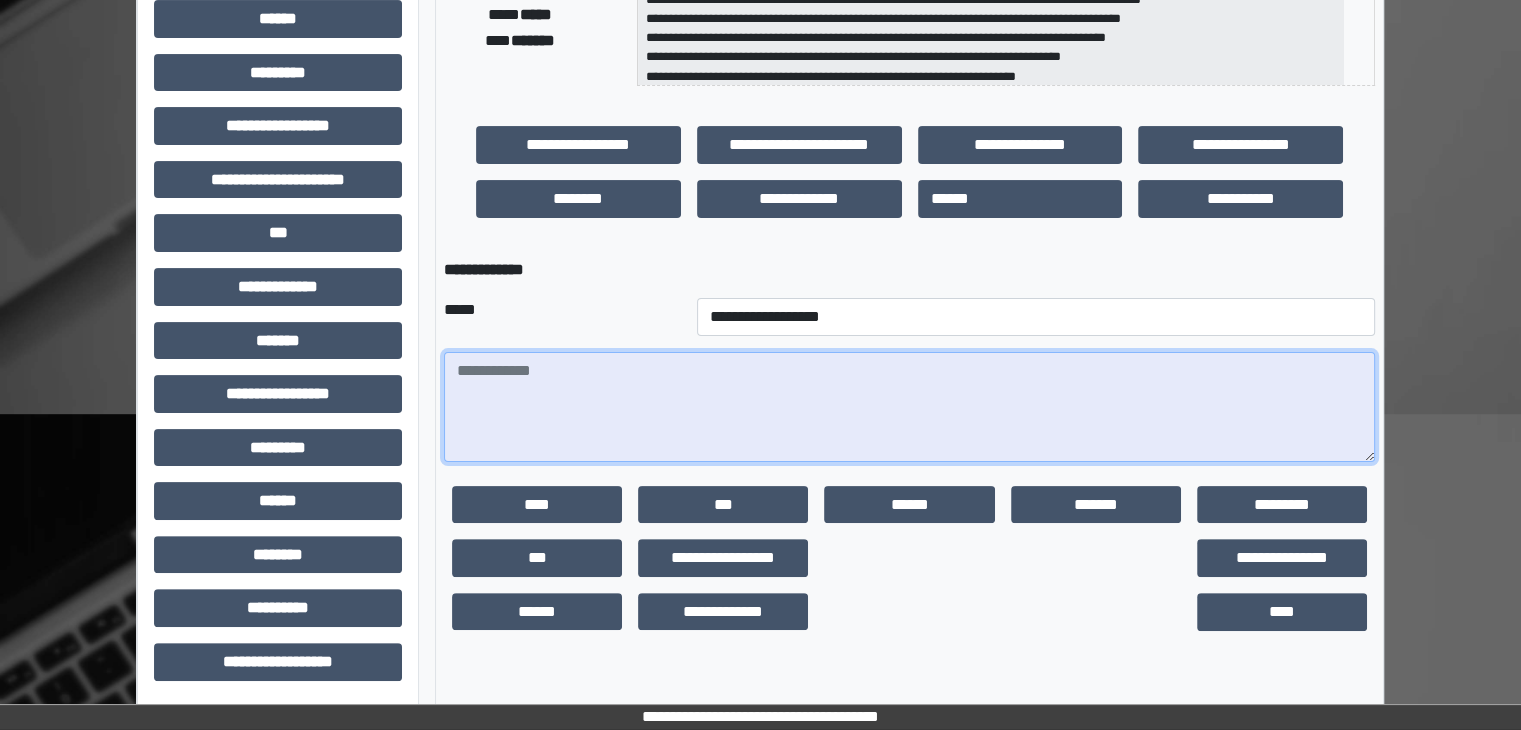 click at bounding box center [909, 407] 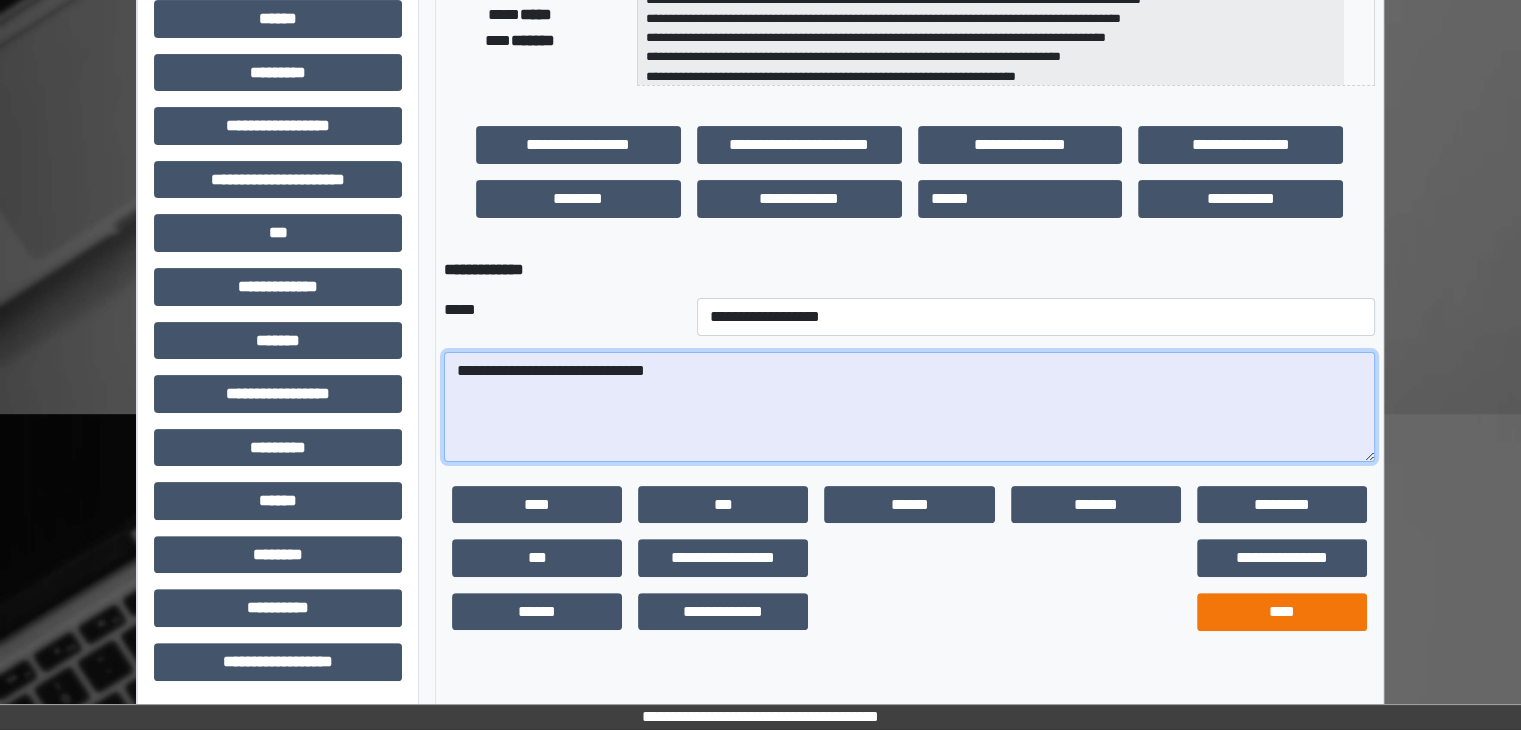 type on "**********" 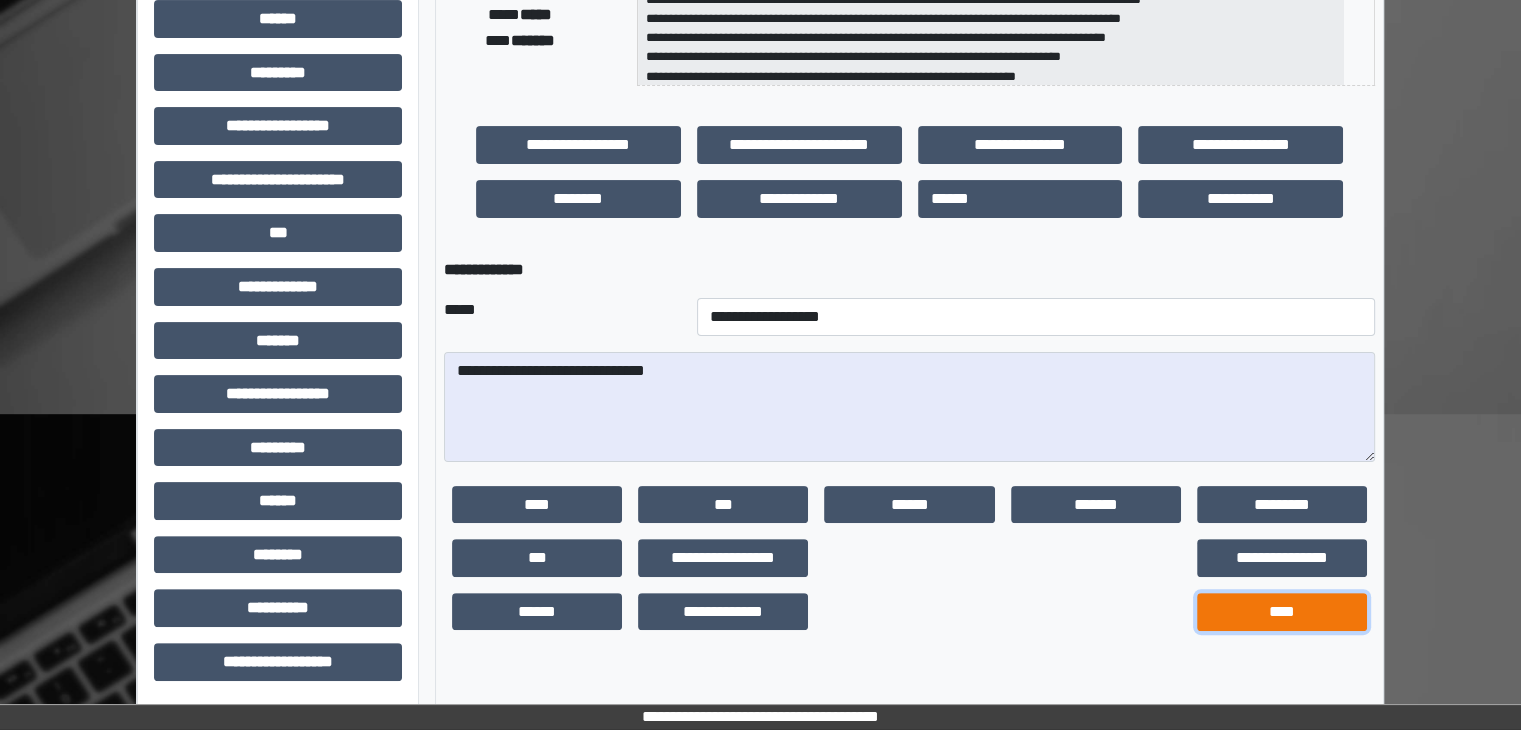 click on "****" at bounding box center [1282, 612] 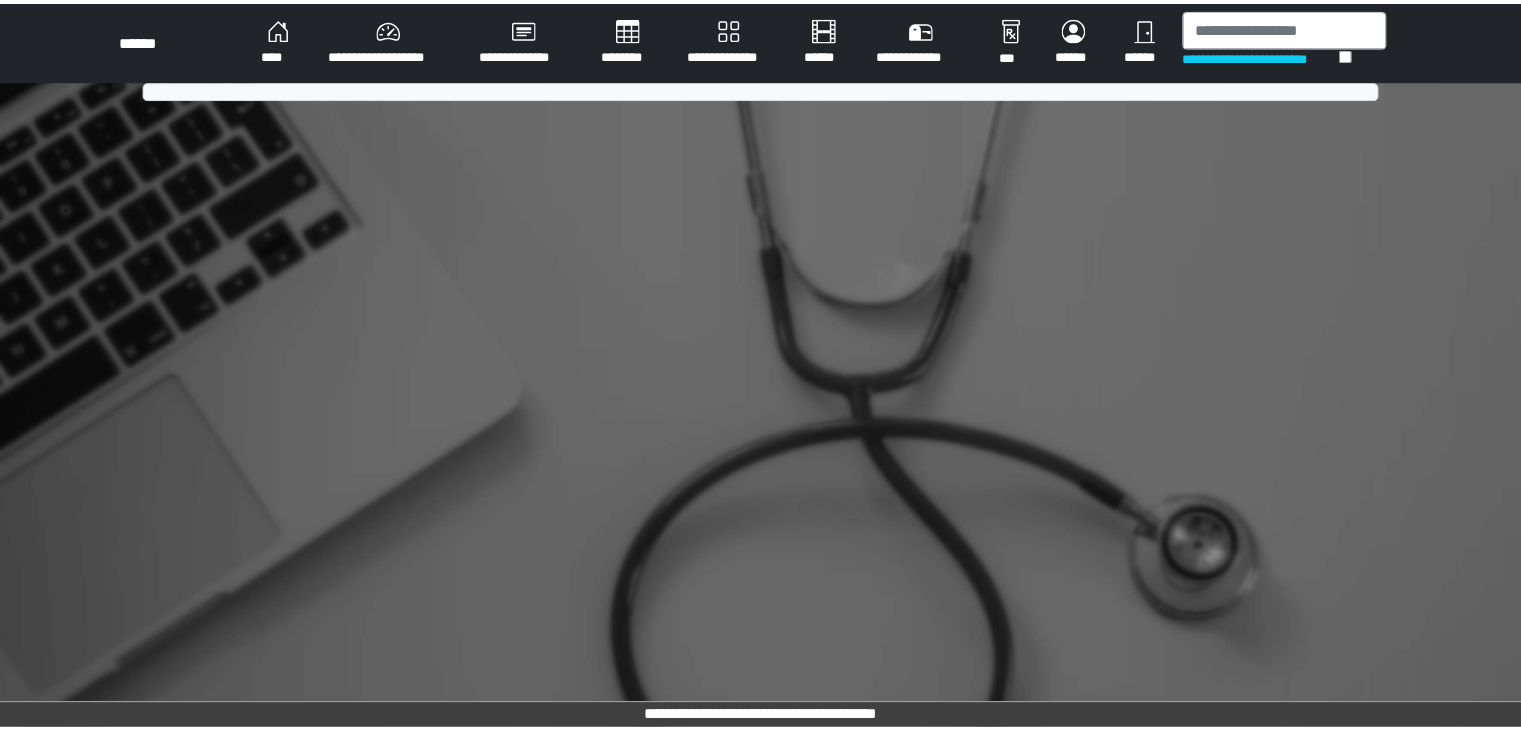 scroll, scrollTop: 0, scrollLeft: 0, axis: both 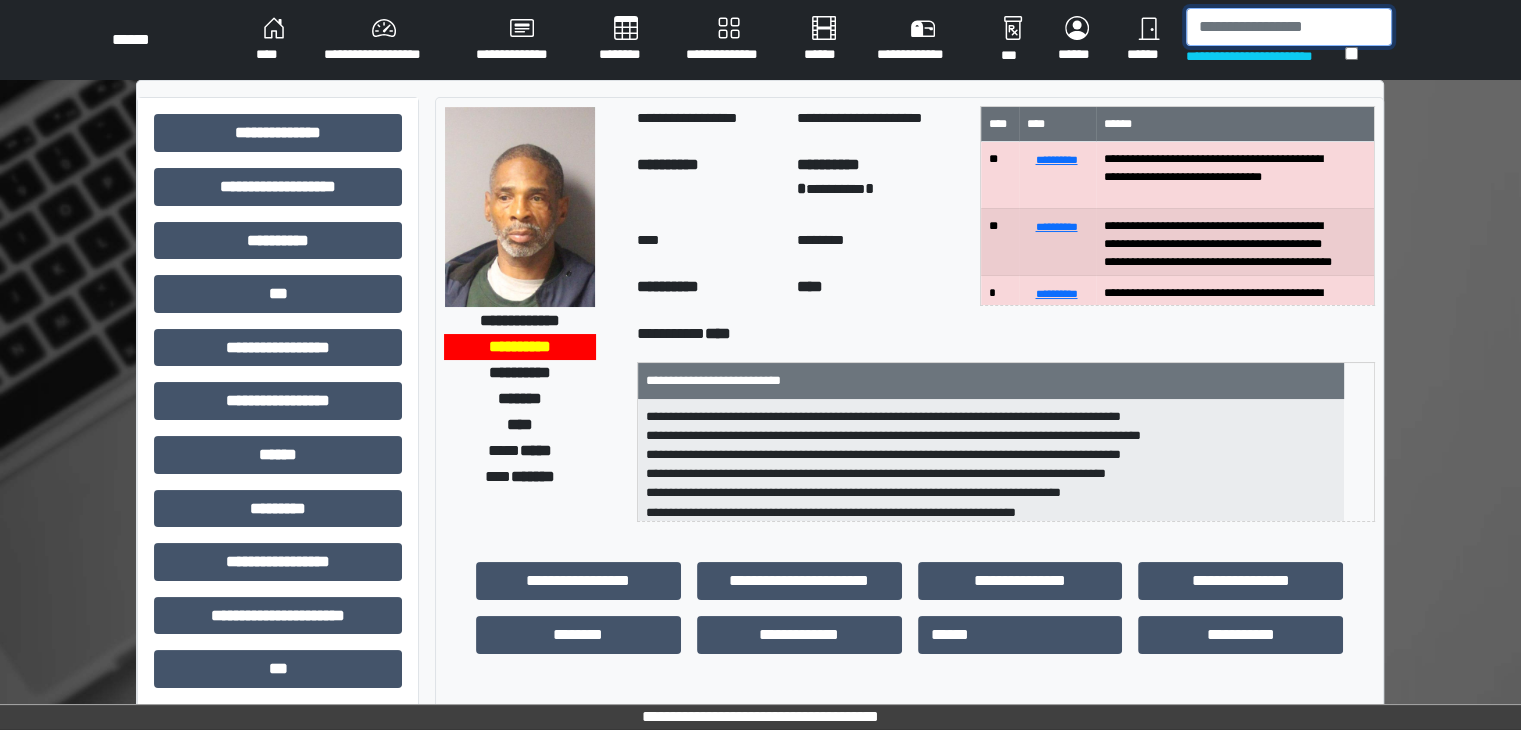 click at bounding box center (1289, 27) 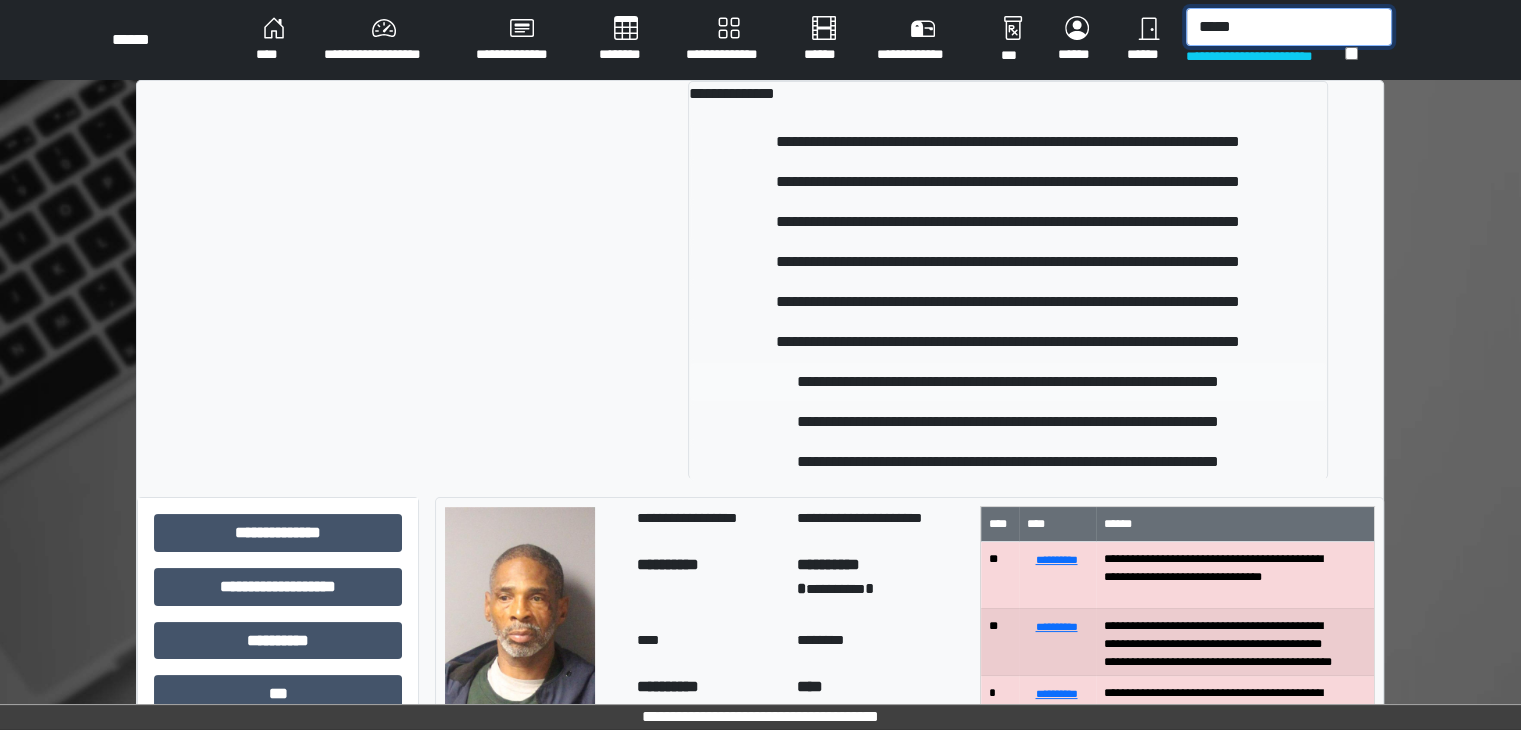 type on "*****" 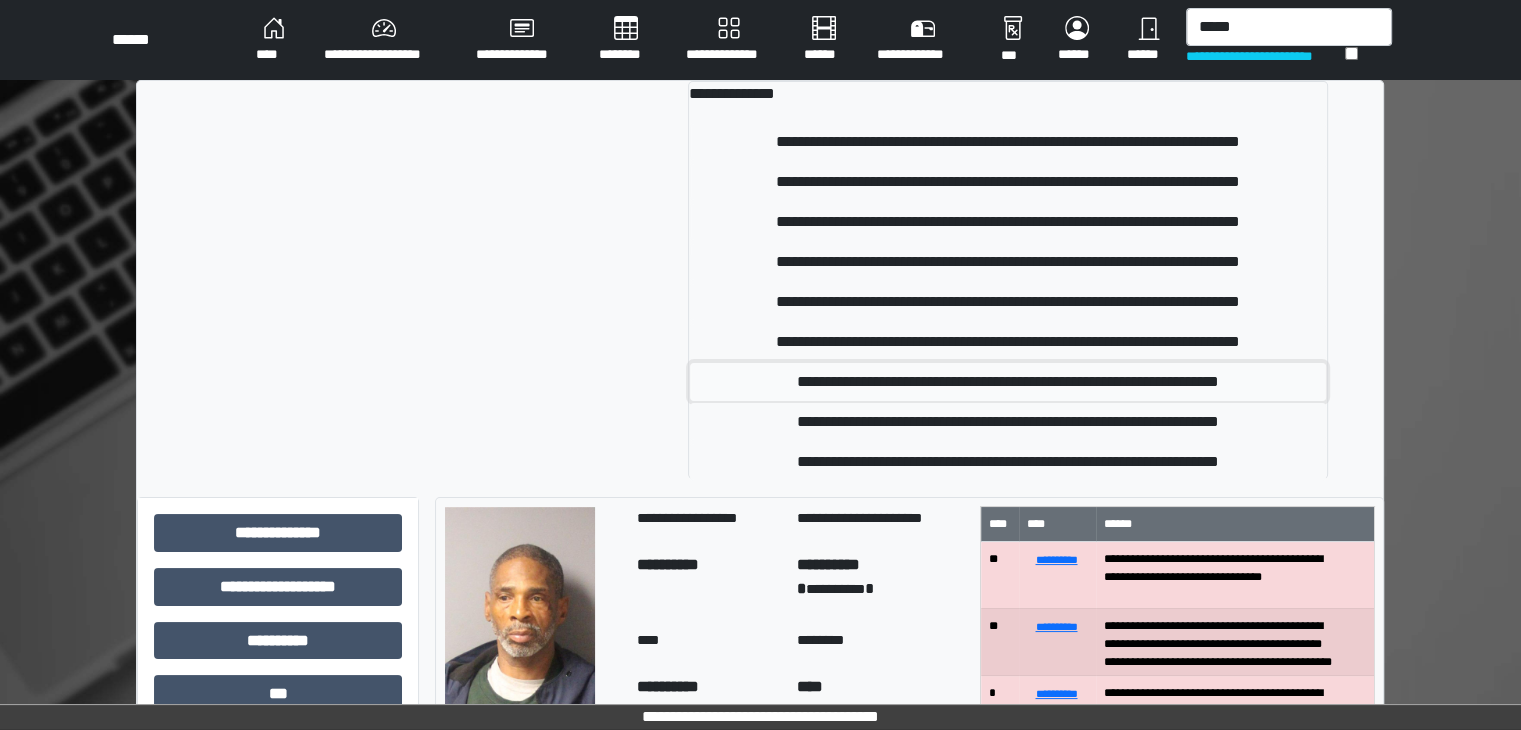click on "**********" at bounding box center [1008, 382] 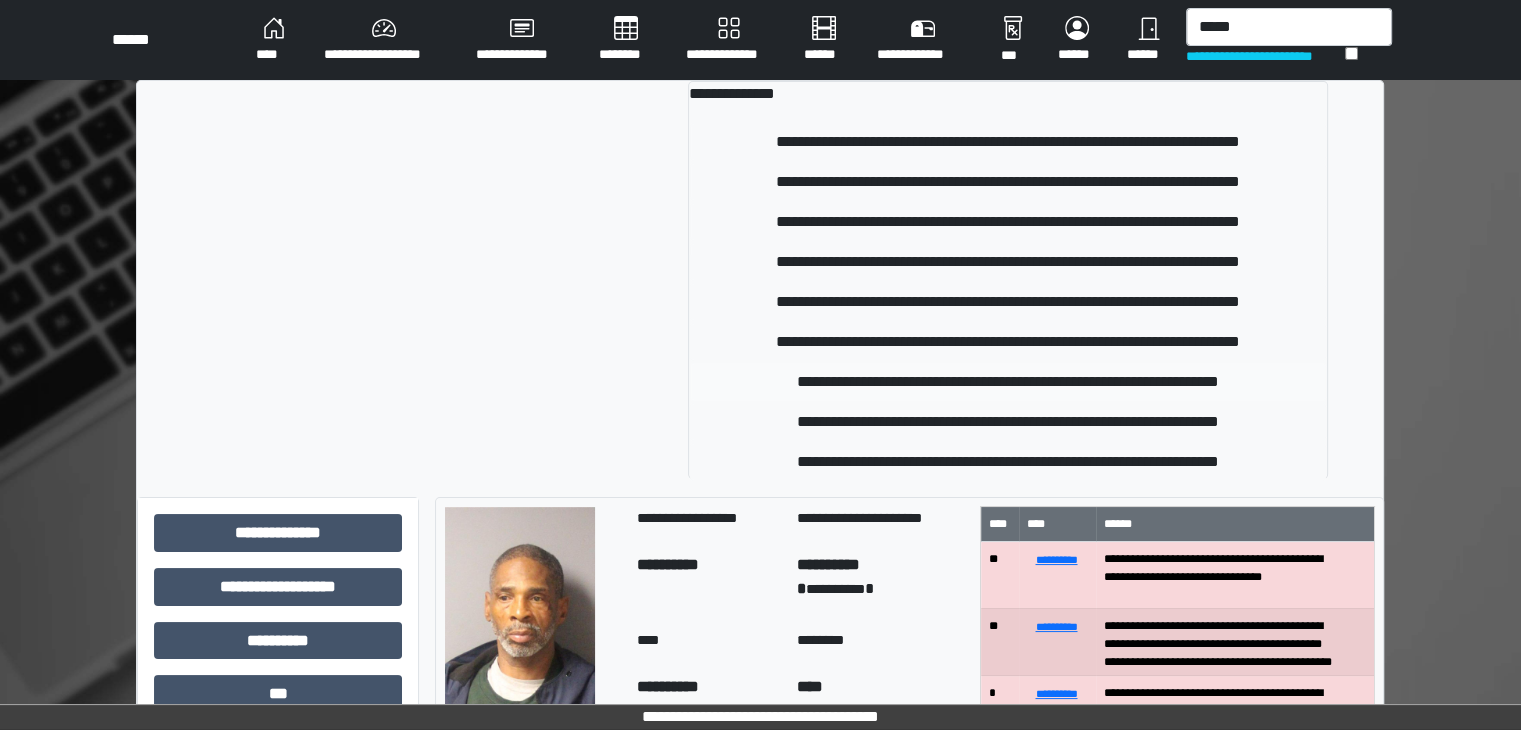 type 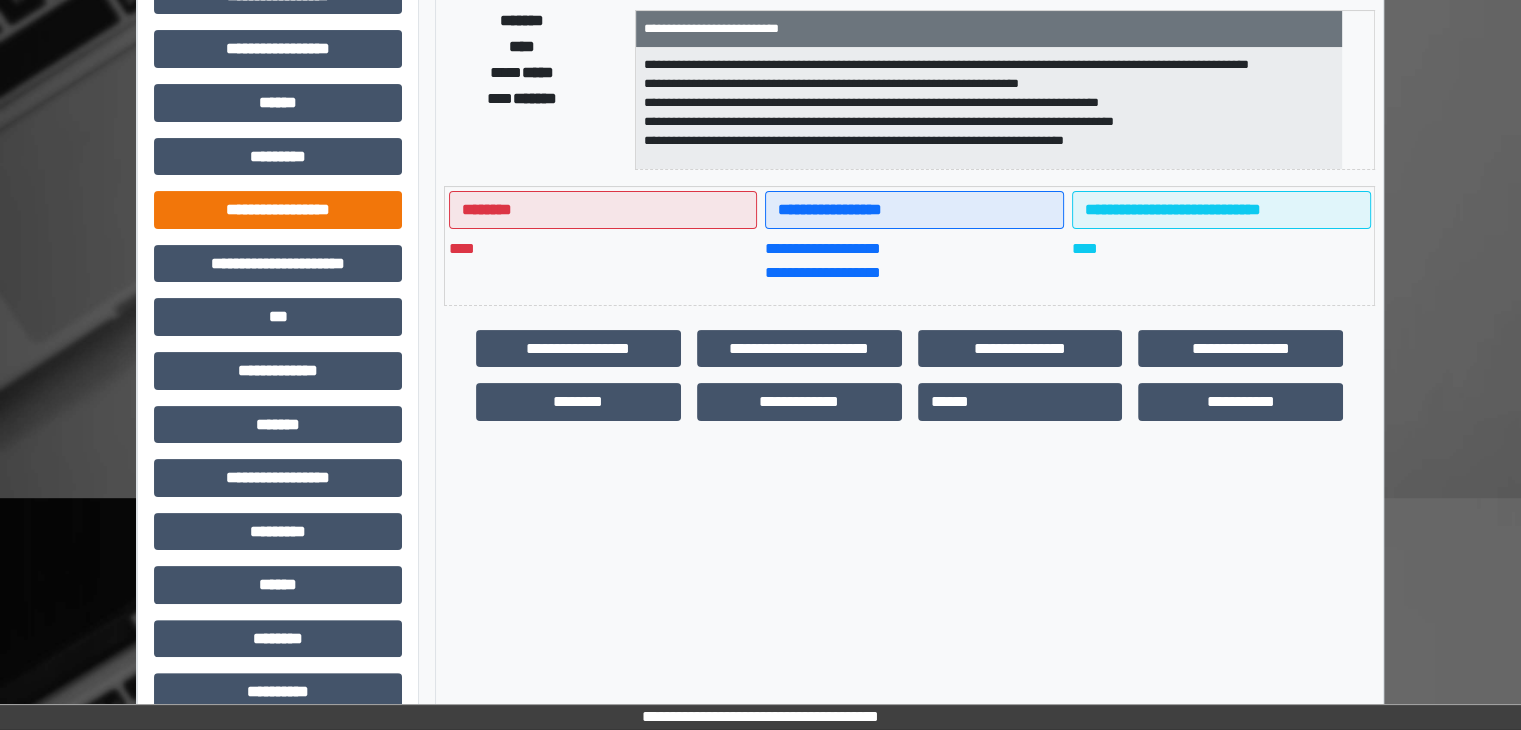 scroll, scrollTop: 200, scrollLeft: 0, axis: vertical 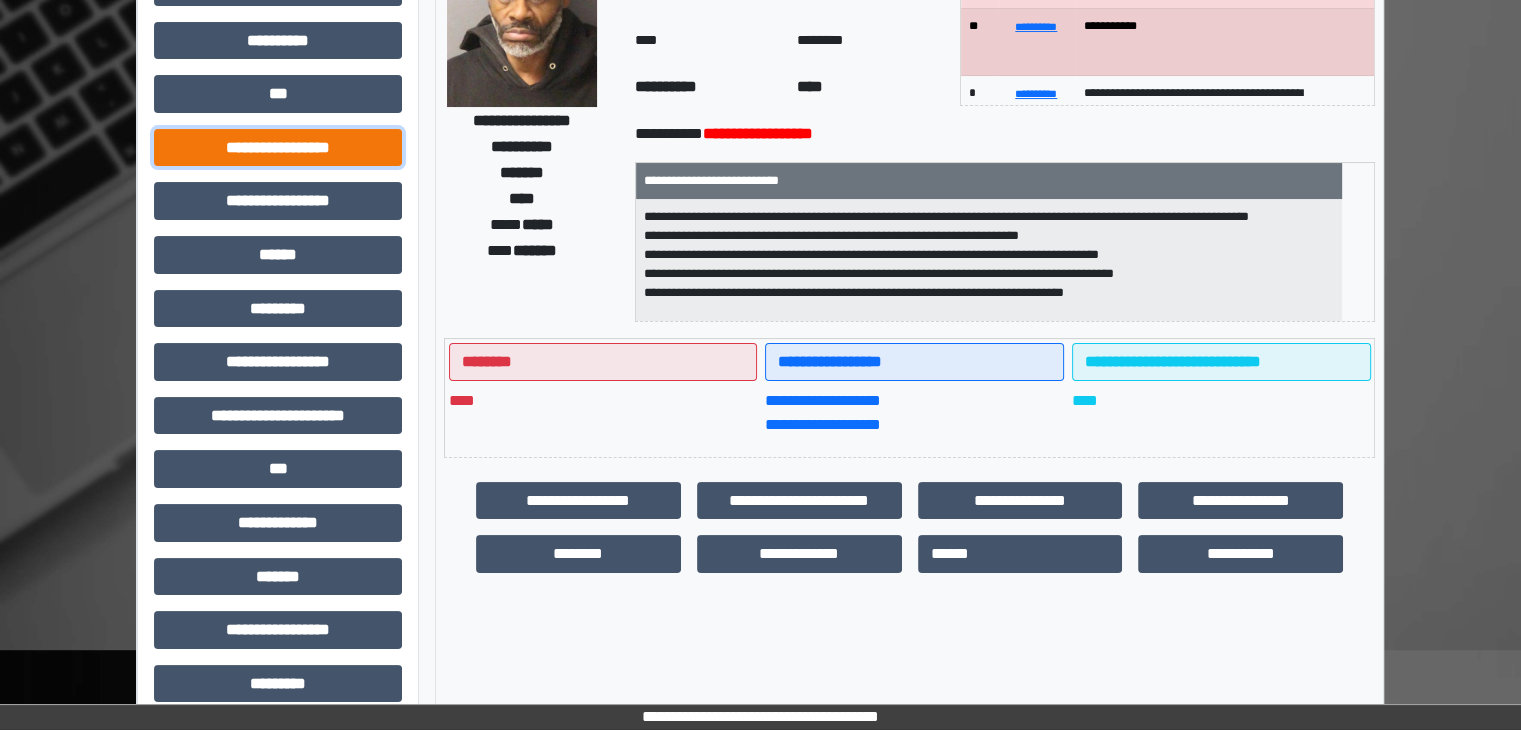 click on "**********" at bounding box center [278, 148] 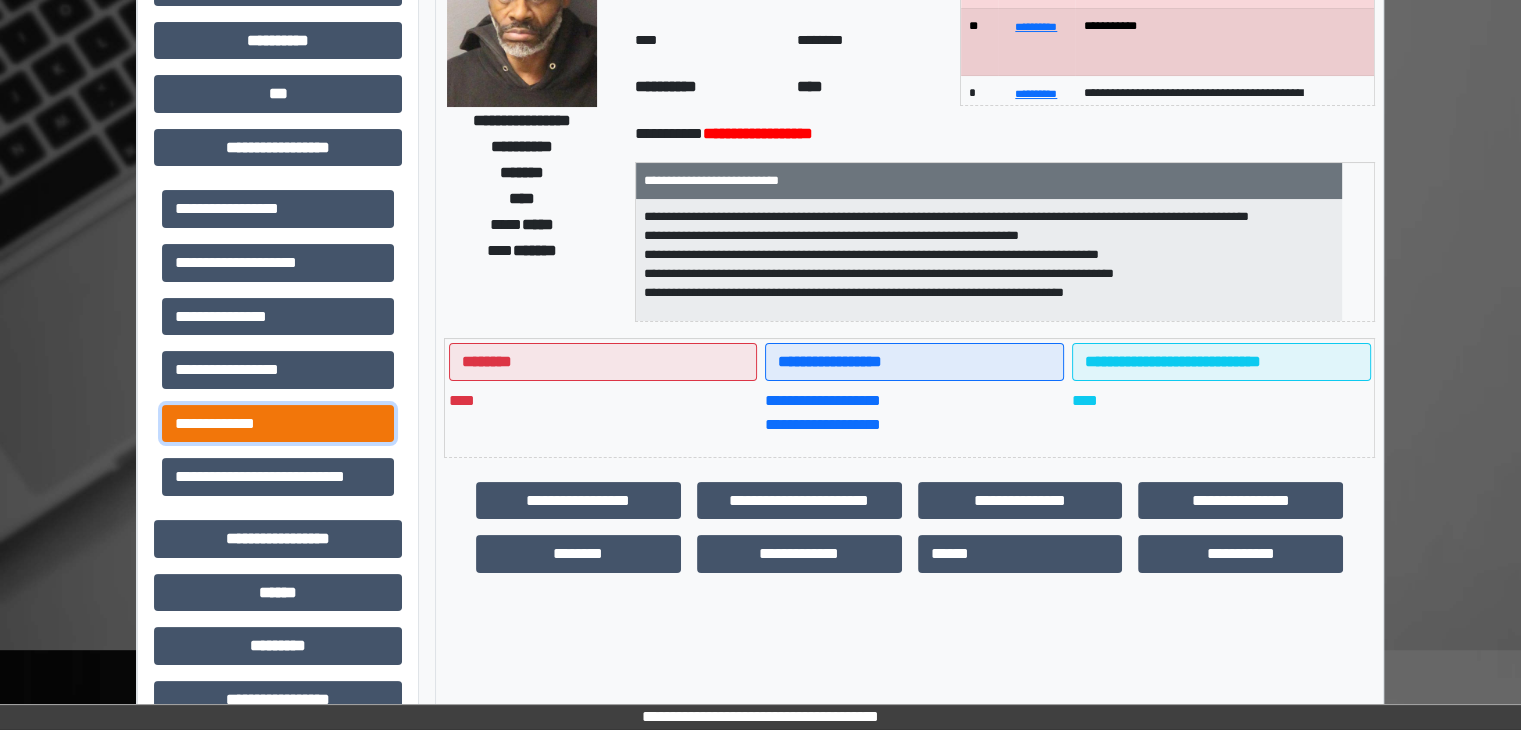 click on "**********" at bounding box center (278, 424) 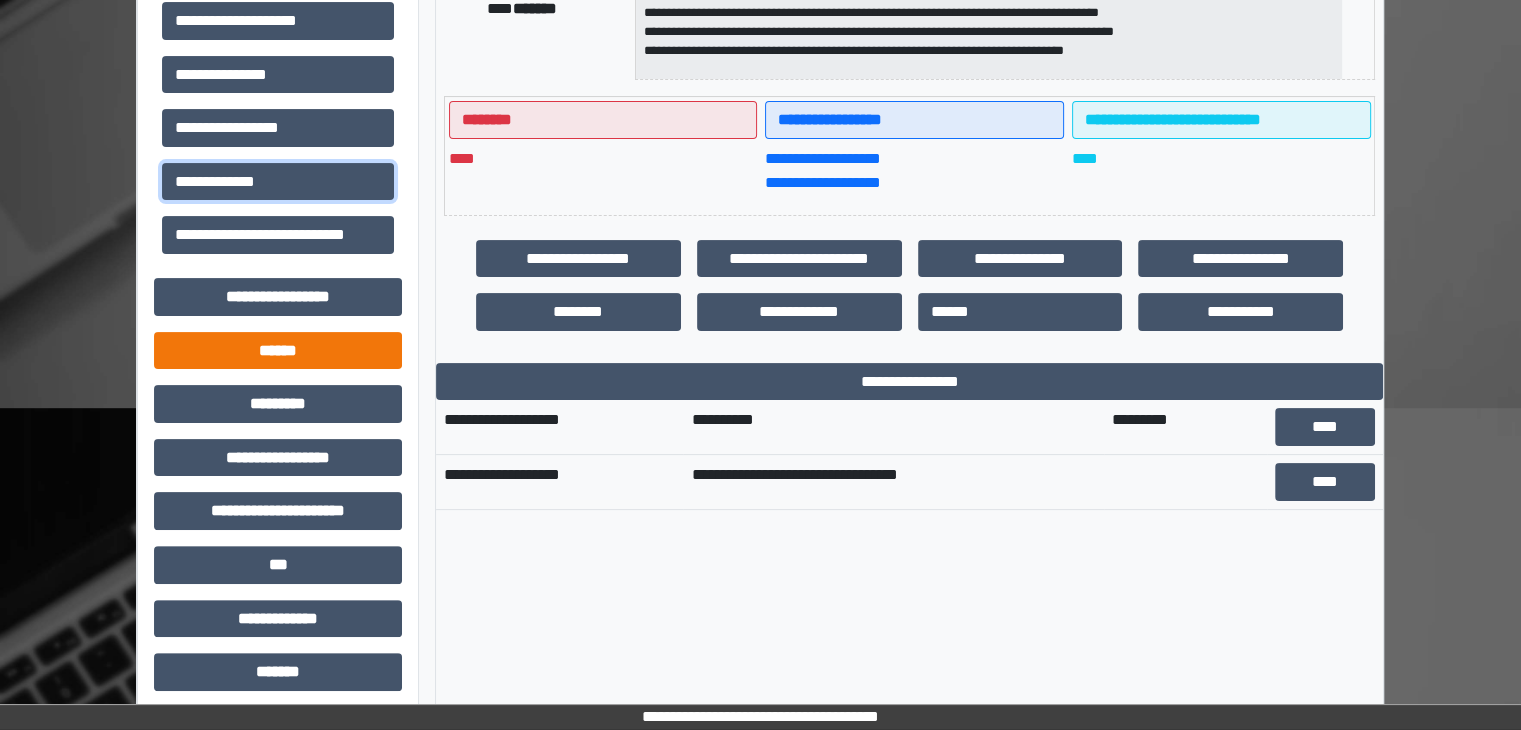 scroll, scrollTop: 500, scrollLeft: 0, axis: vertical 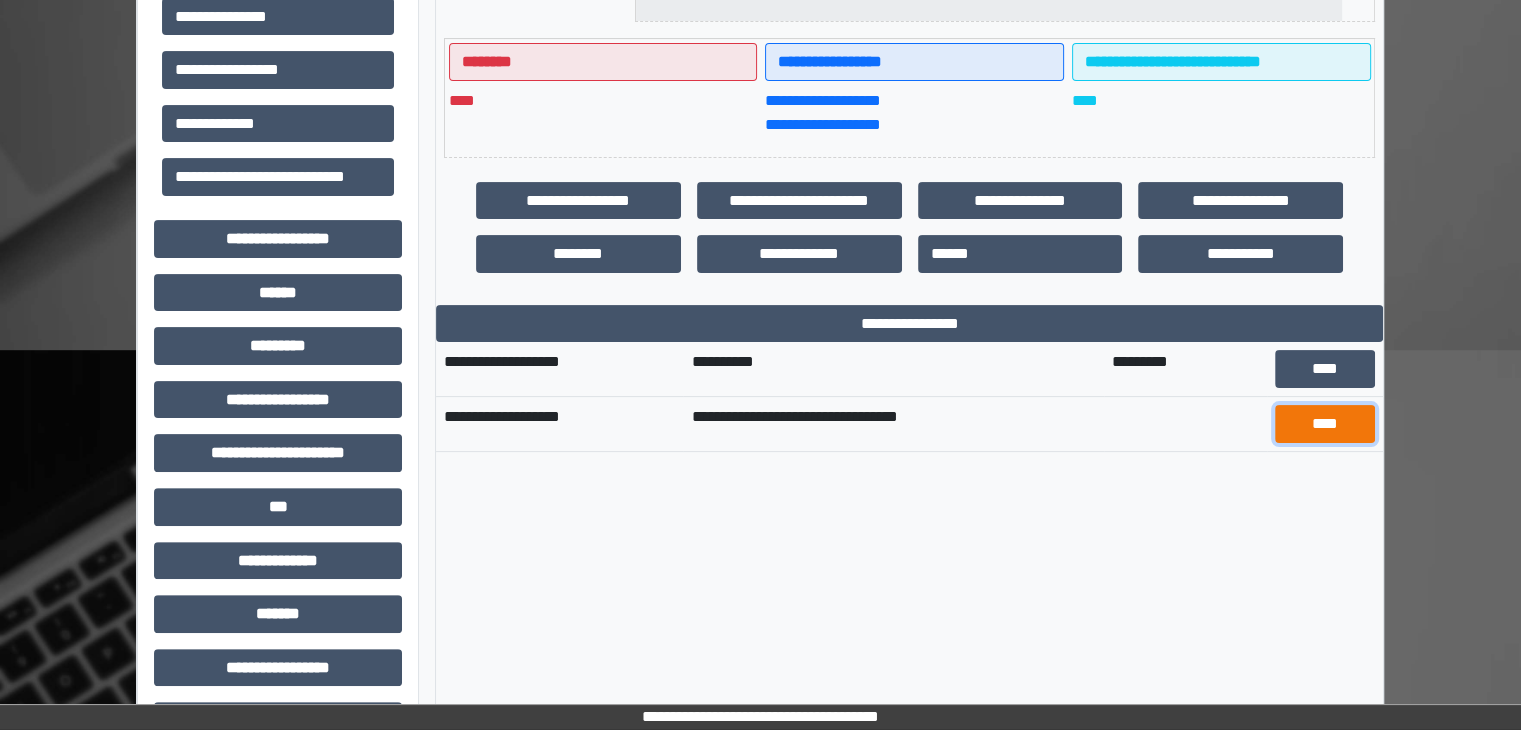 click on "****" at bounding box center [1325, 424] 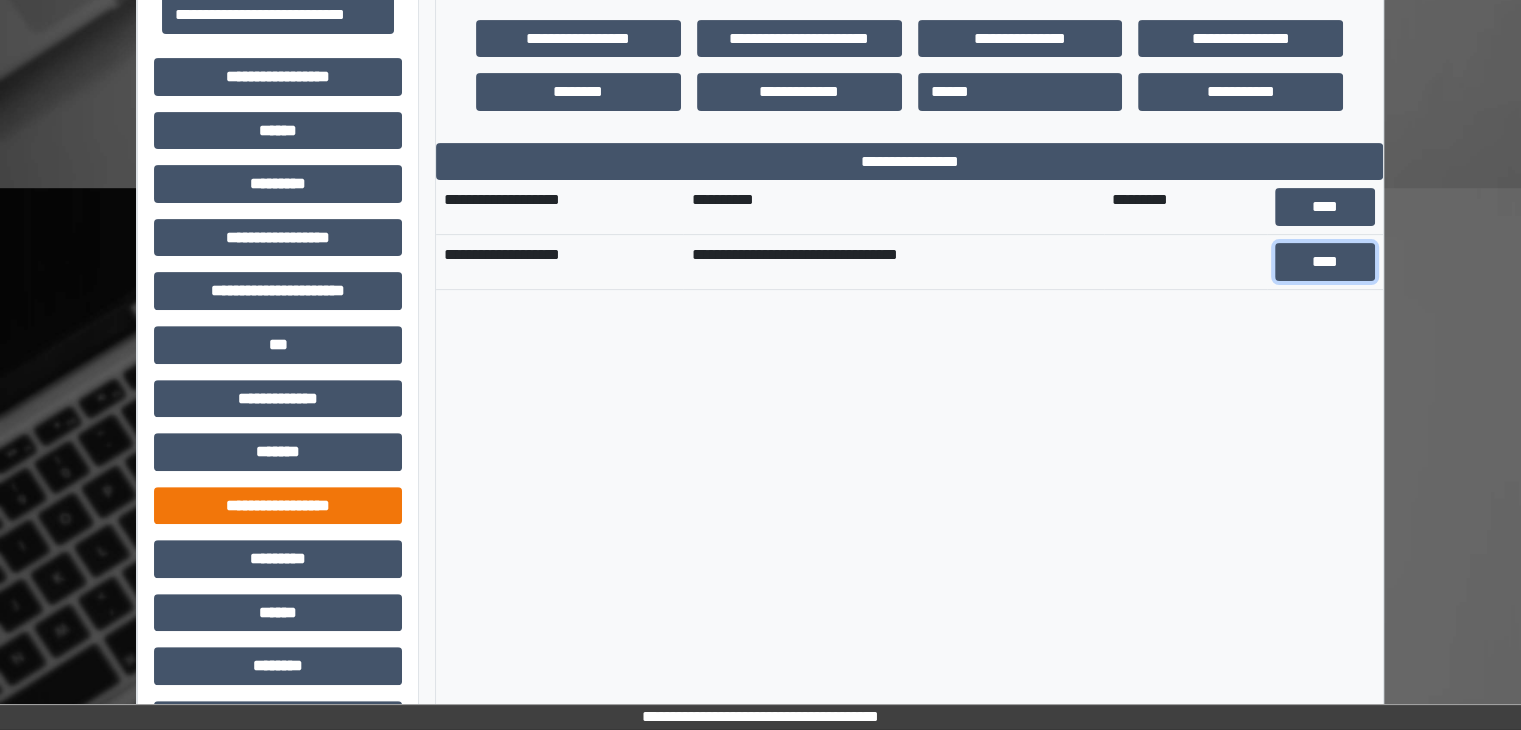 scroll, scrollTop: 700, scrollLeft: 0, axis: vertical 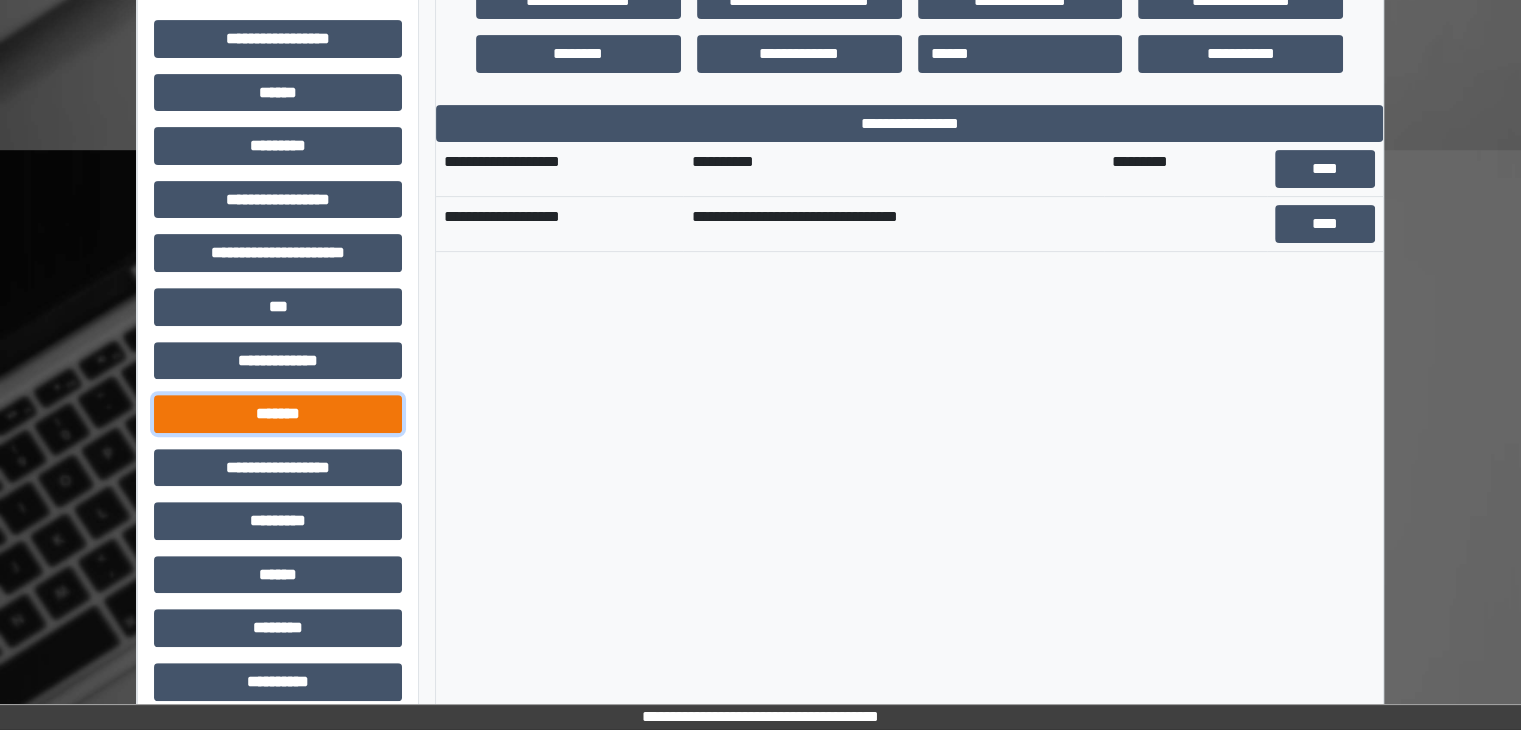 click on "*******" at bounding box center (278, 414) 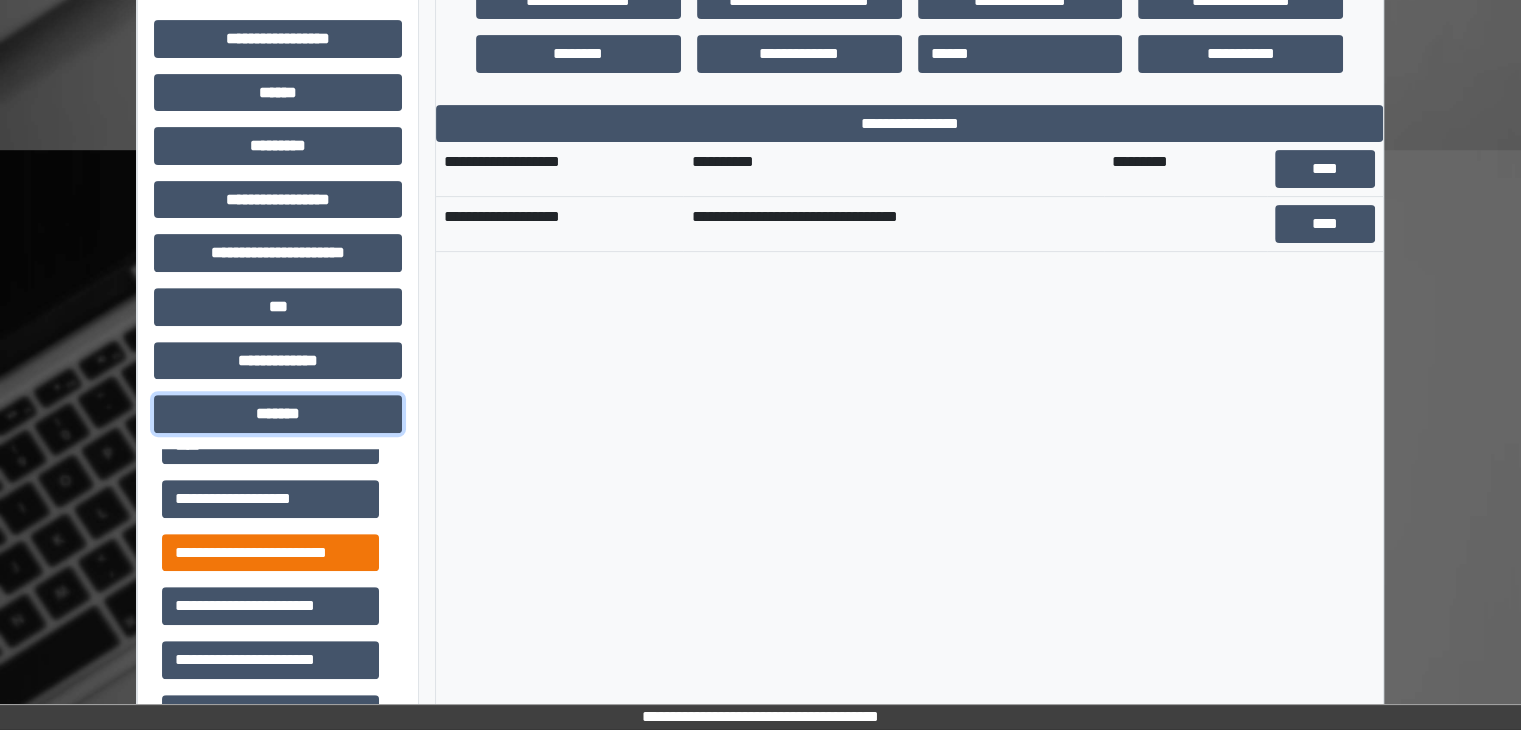 scroll, scrollTop: 300, scrollLeft: 0, axis: vertical 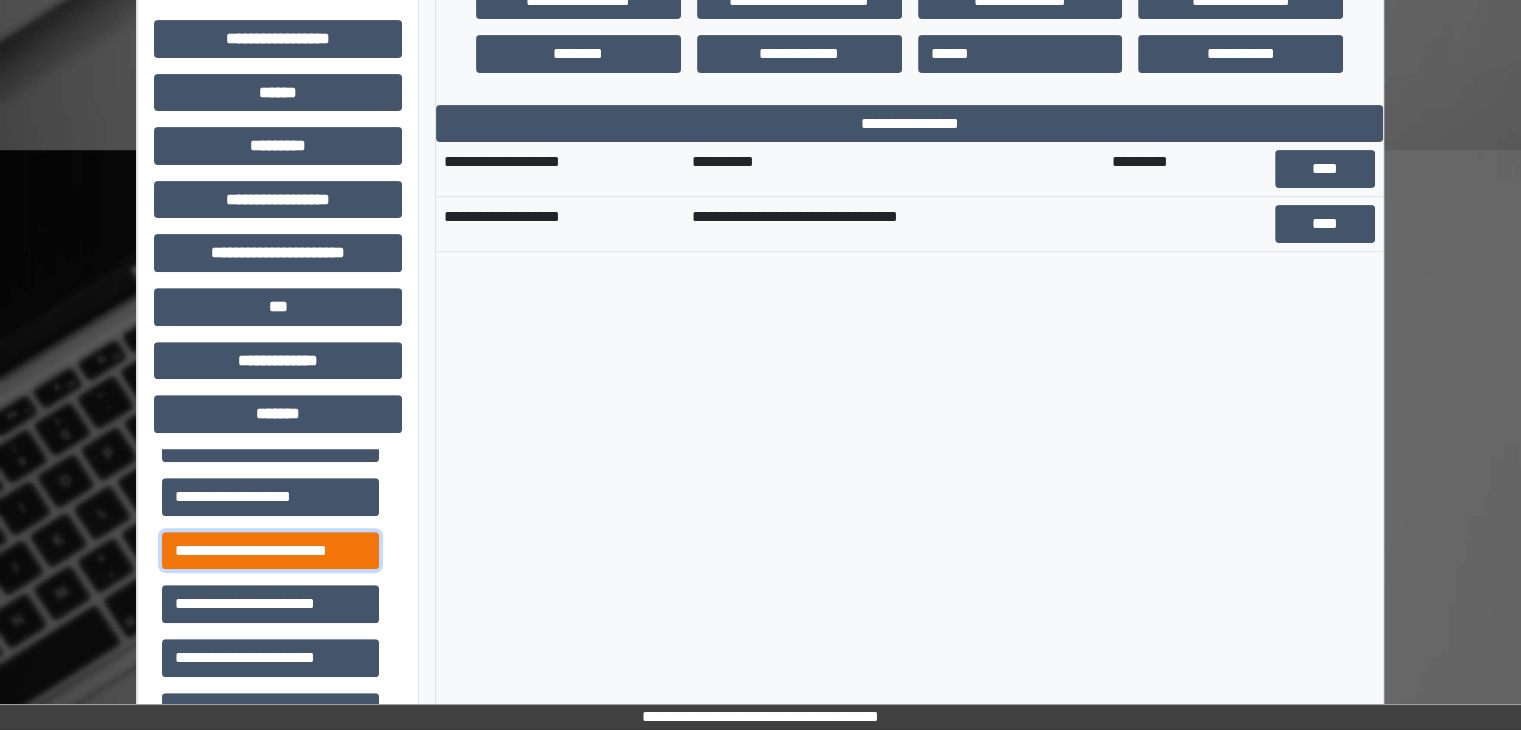 click on "**********" at bounding box center [270, 551] 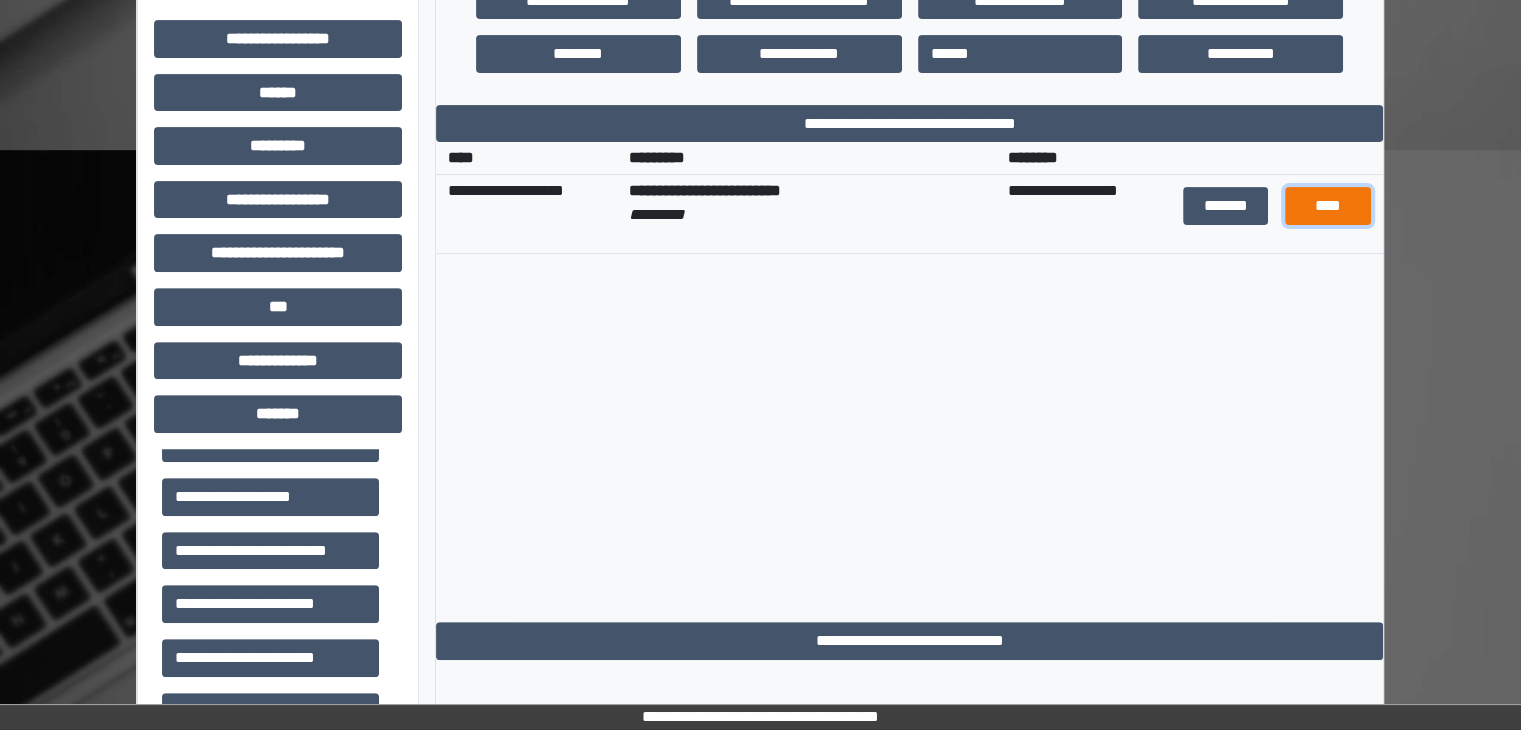 click on "****" at bounding box center (1328, 206) 